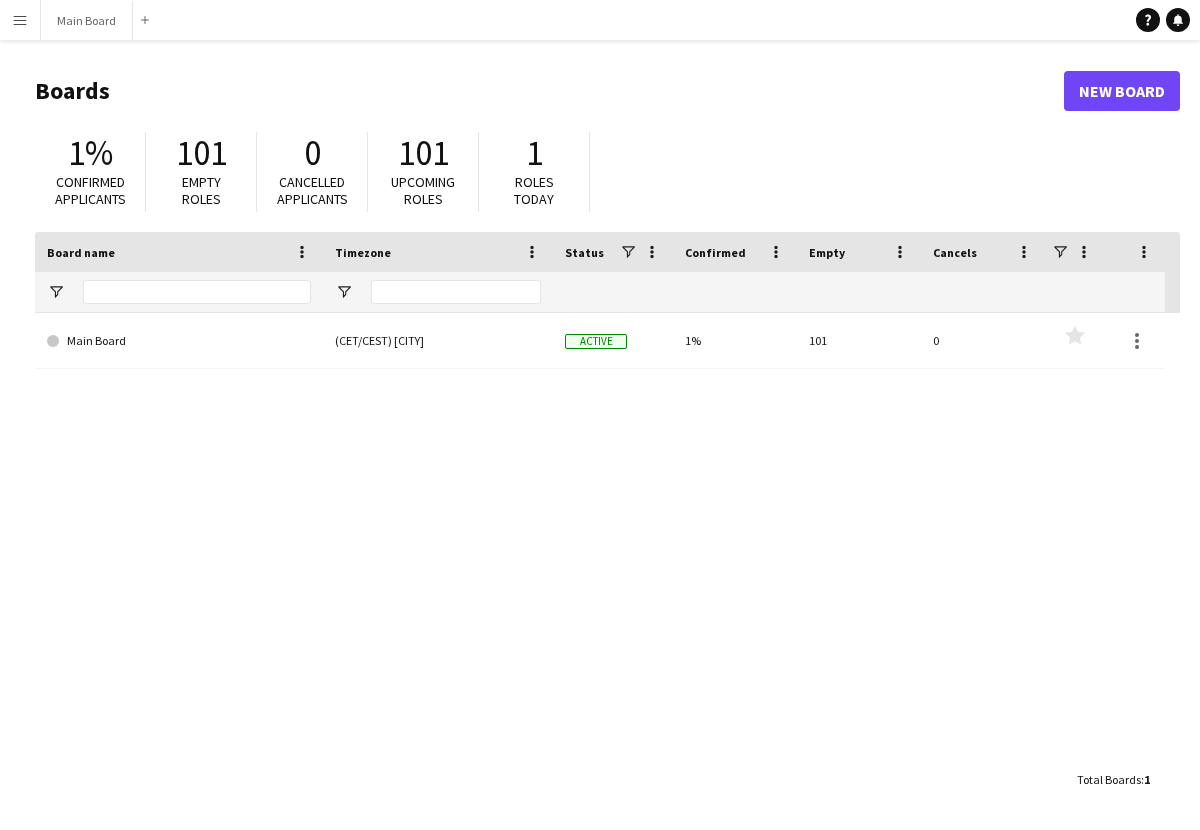 scroll, scrollTop: 0, scrollLeft: 0, axis: both 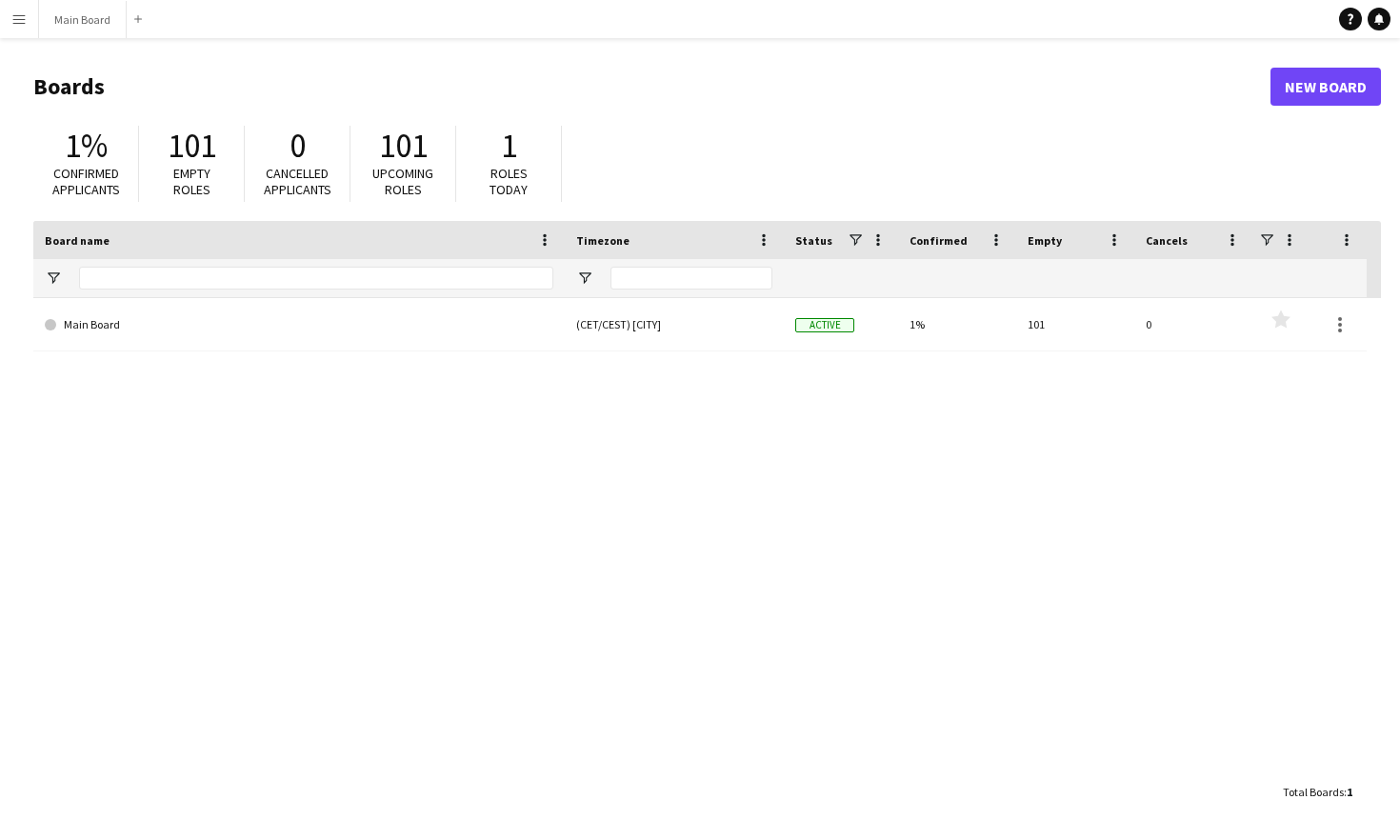 click on "Menu" at bounding box center [19, 19] 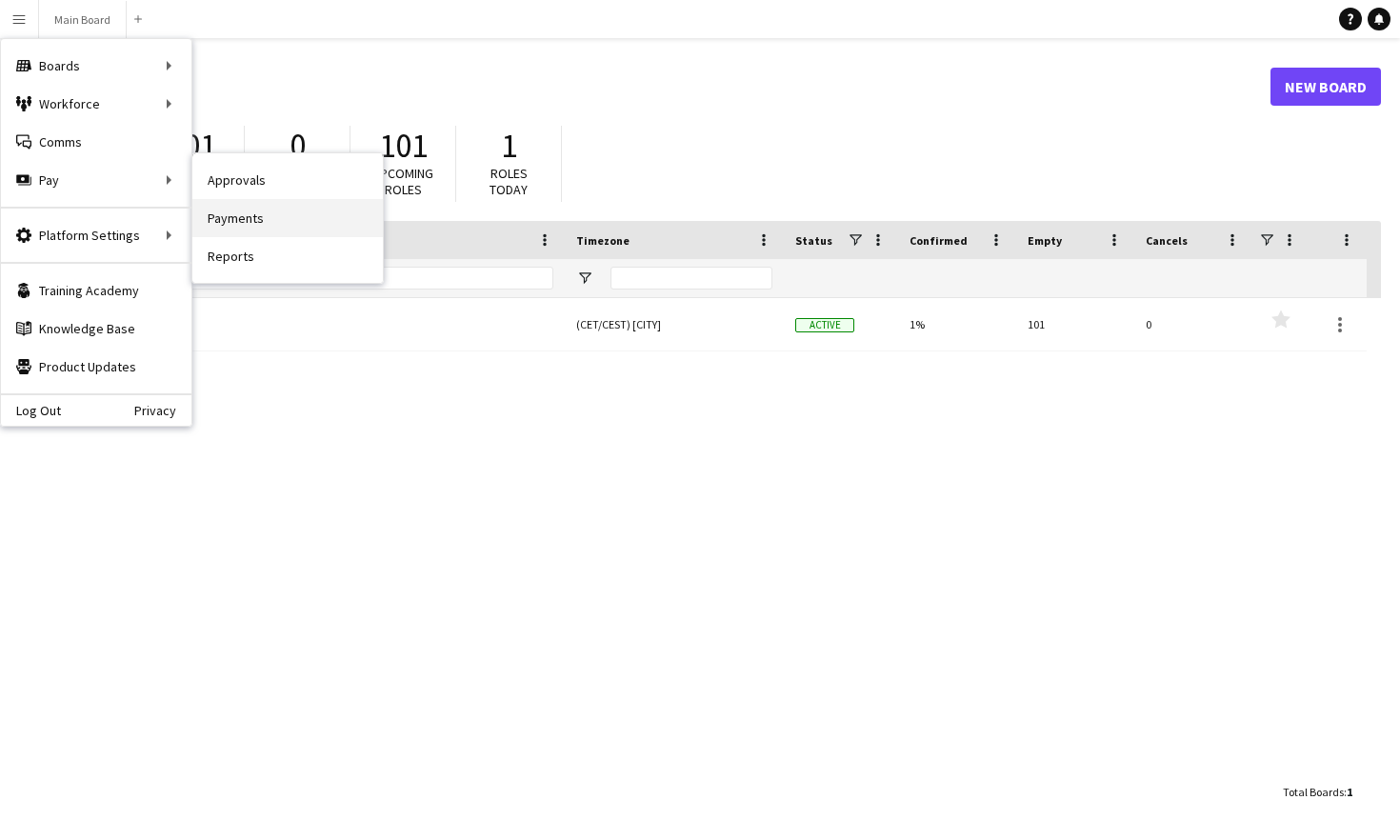 click on "Payments" at bounding box center [288, 218] 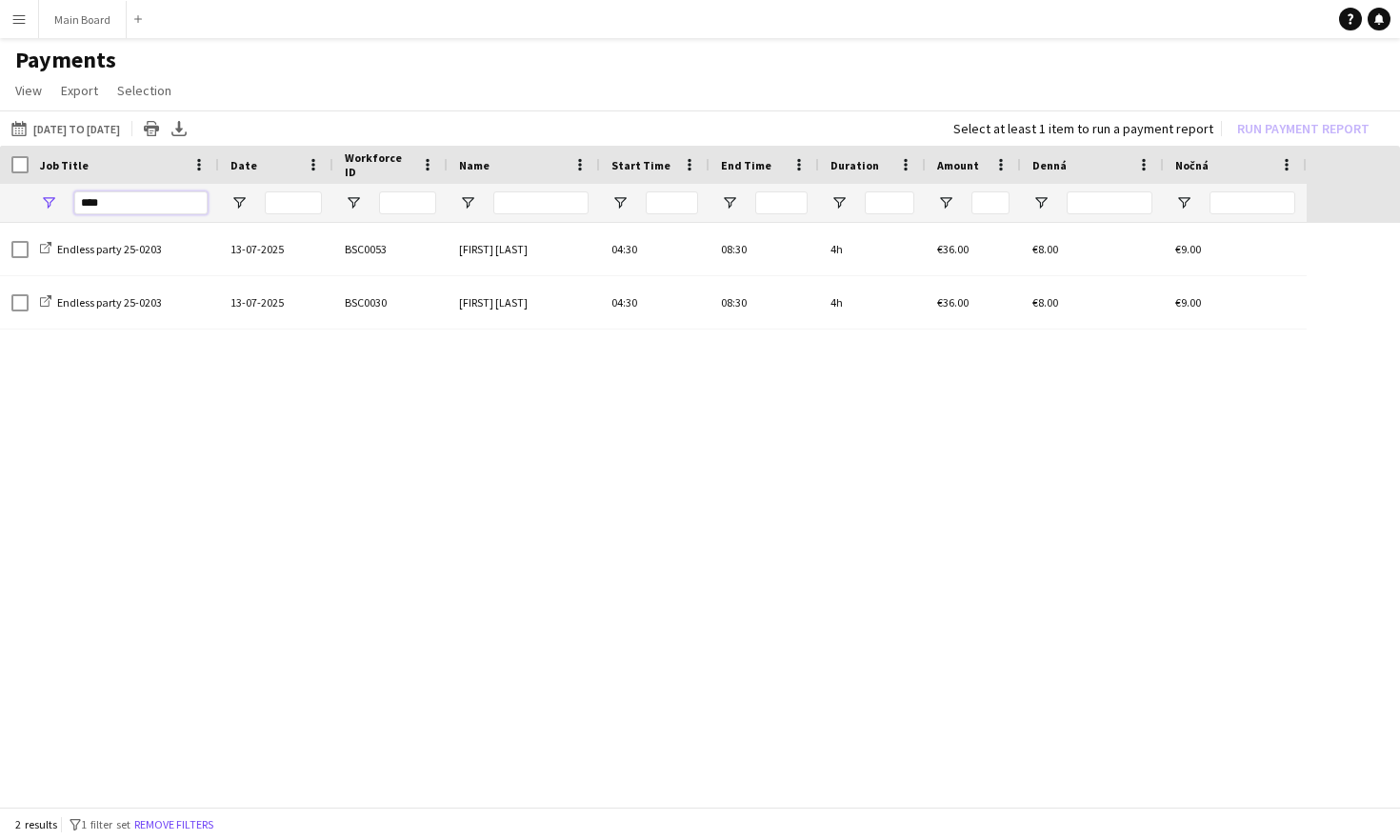 drag, startPoint x: 129, startPoint y: 202, endPoint x: 27, endPoint y: 202, distance: 102 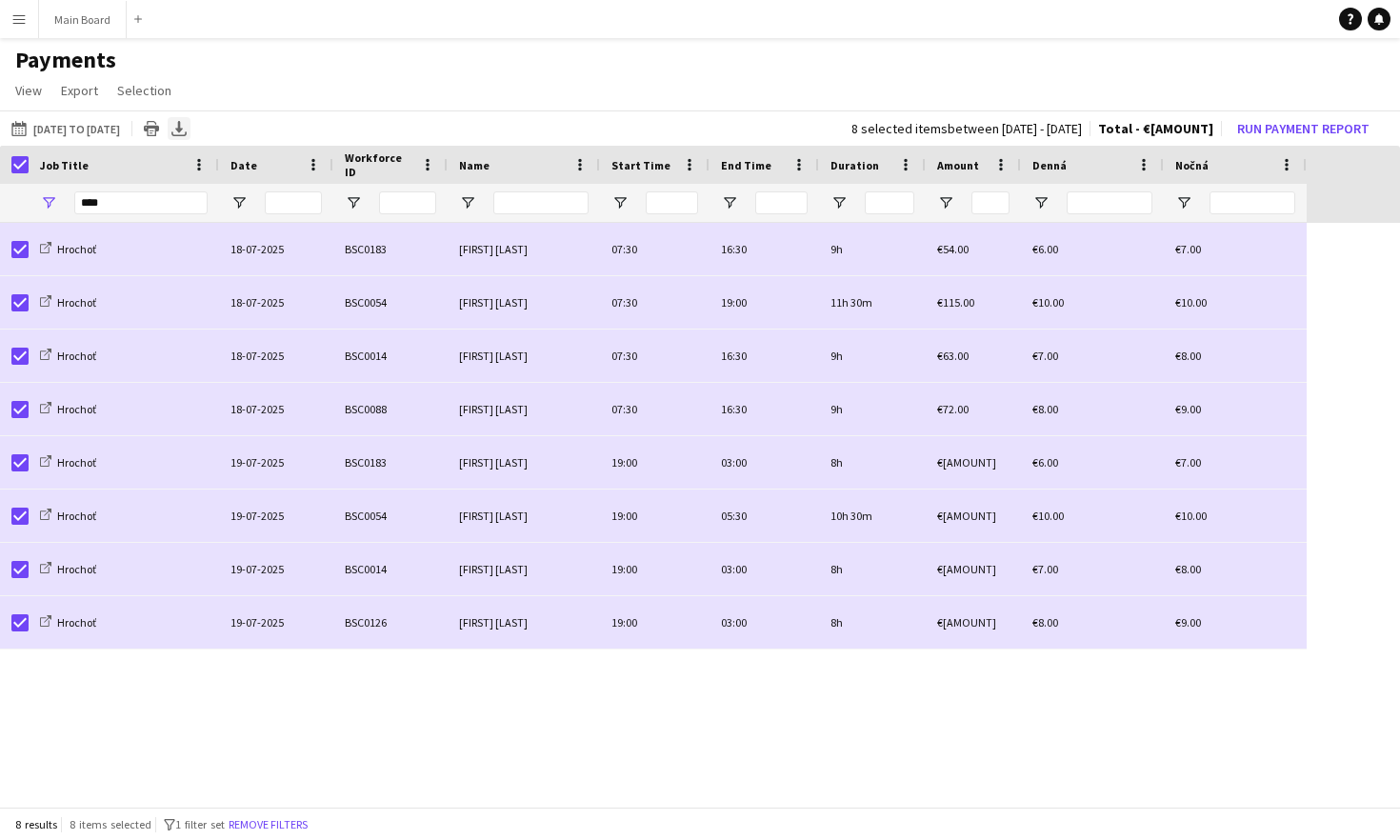 click 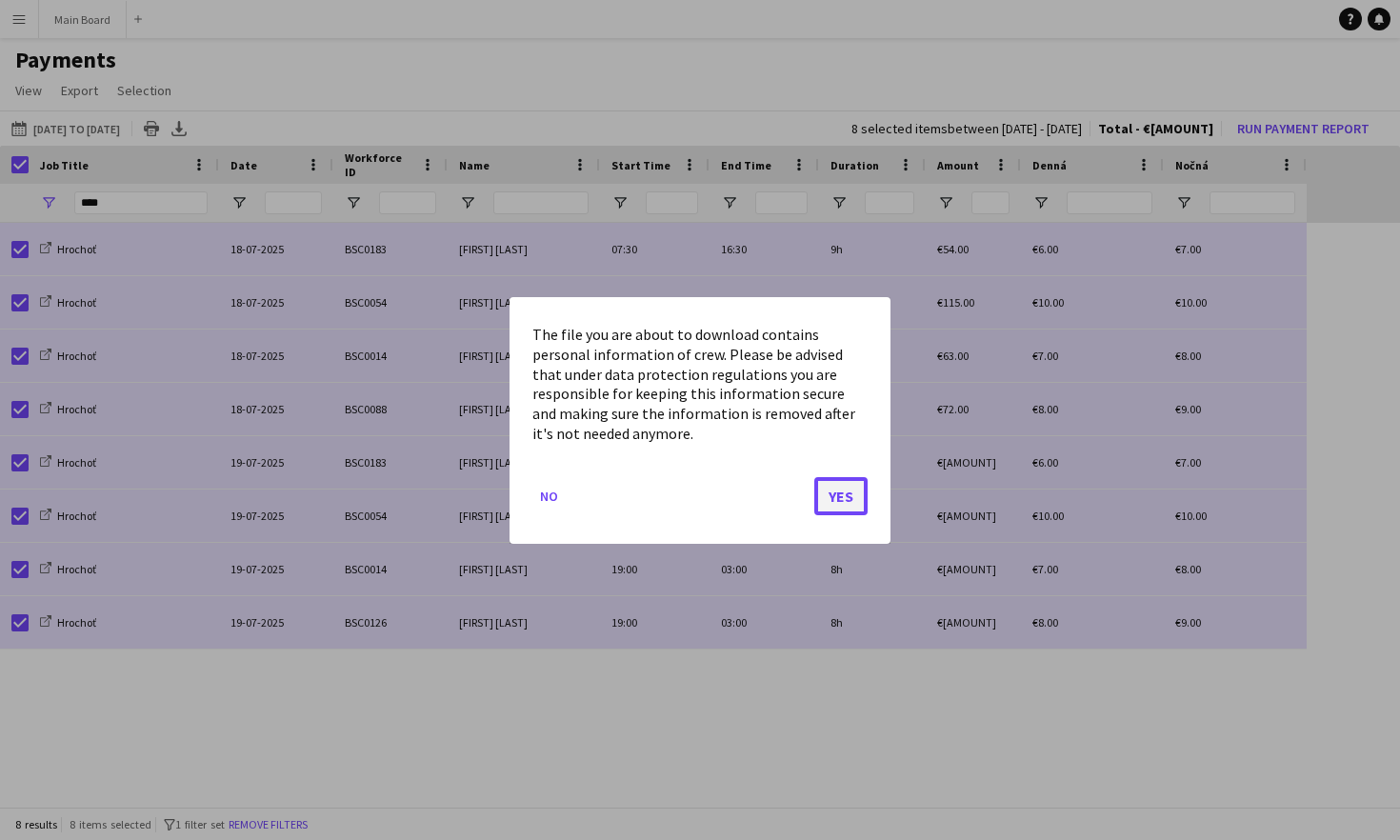 click on "Yes" 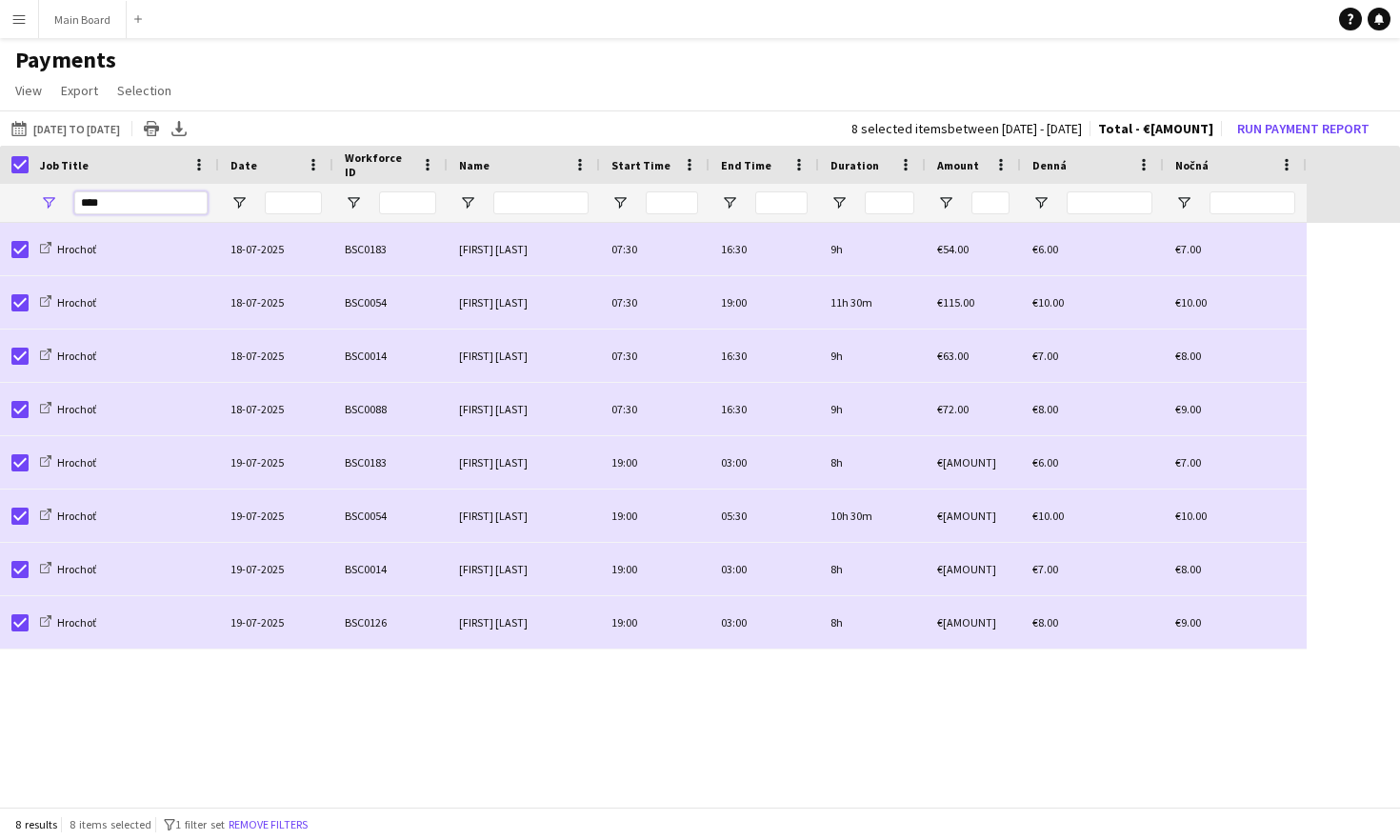 drag, startPoint x: 118, startPoint y: 210, endPoint x: 34, endPoint y: 210, distance: 84 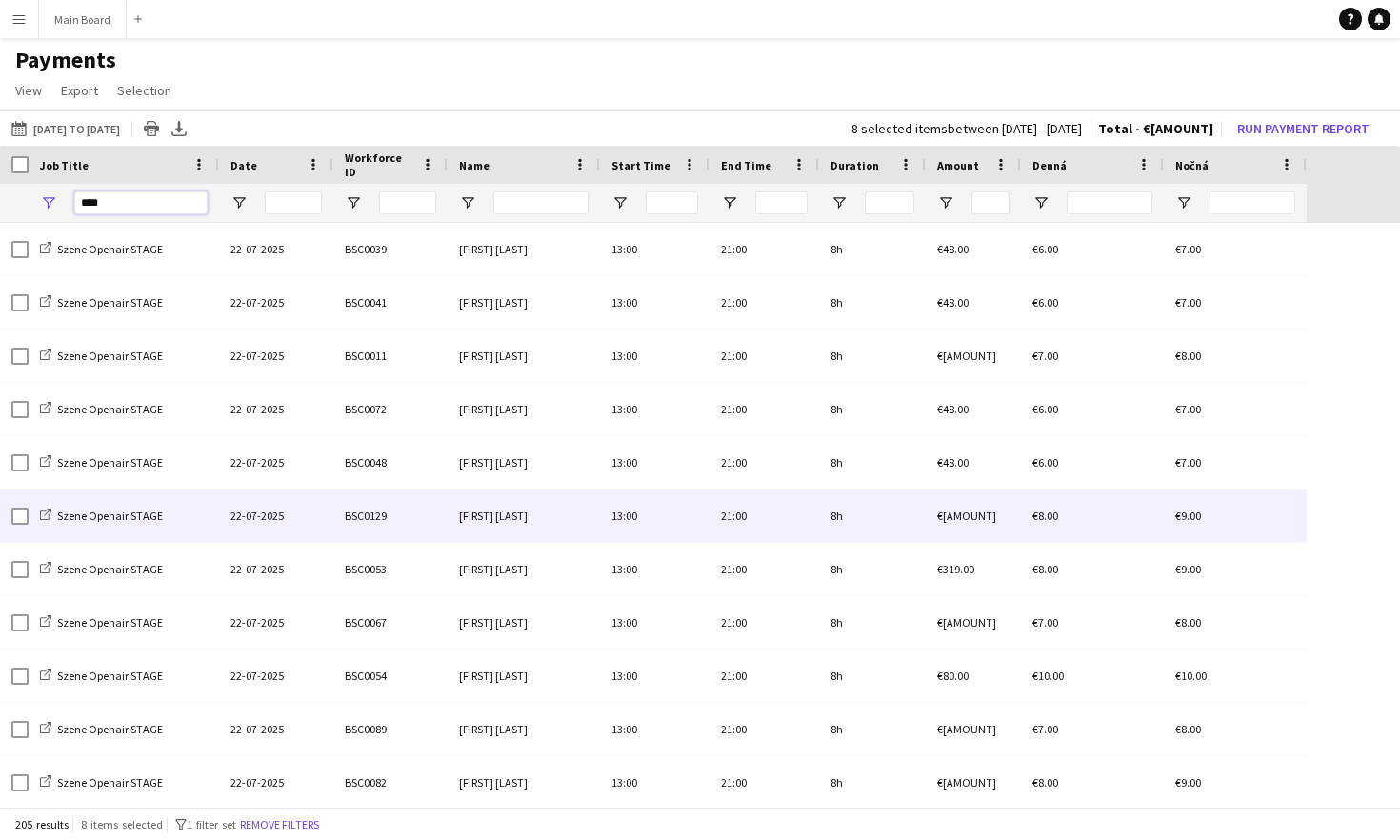 scroll, scrollTop: 243, scrollLeft: 0, axis: vertical 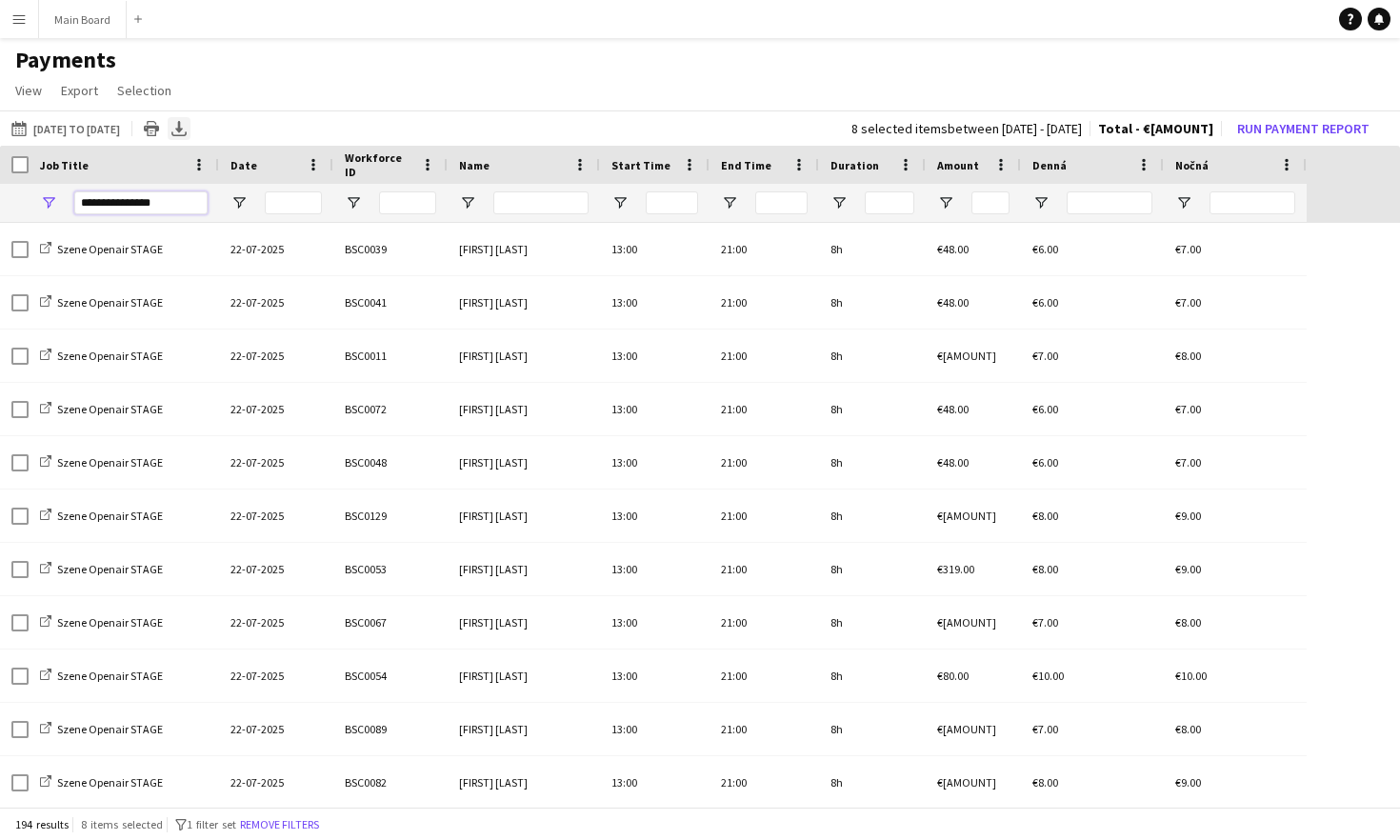 type on "**********" 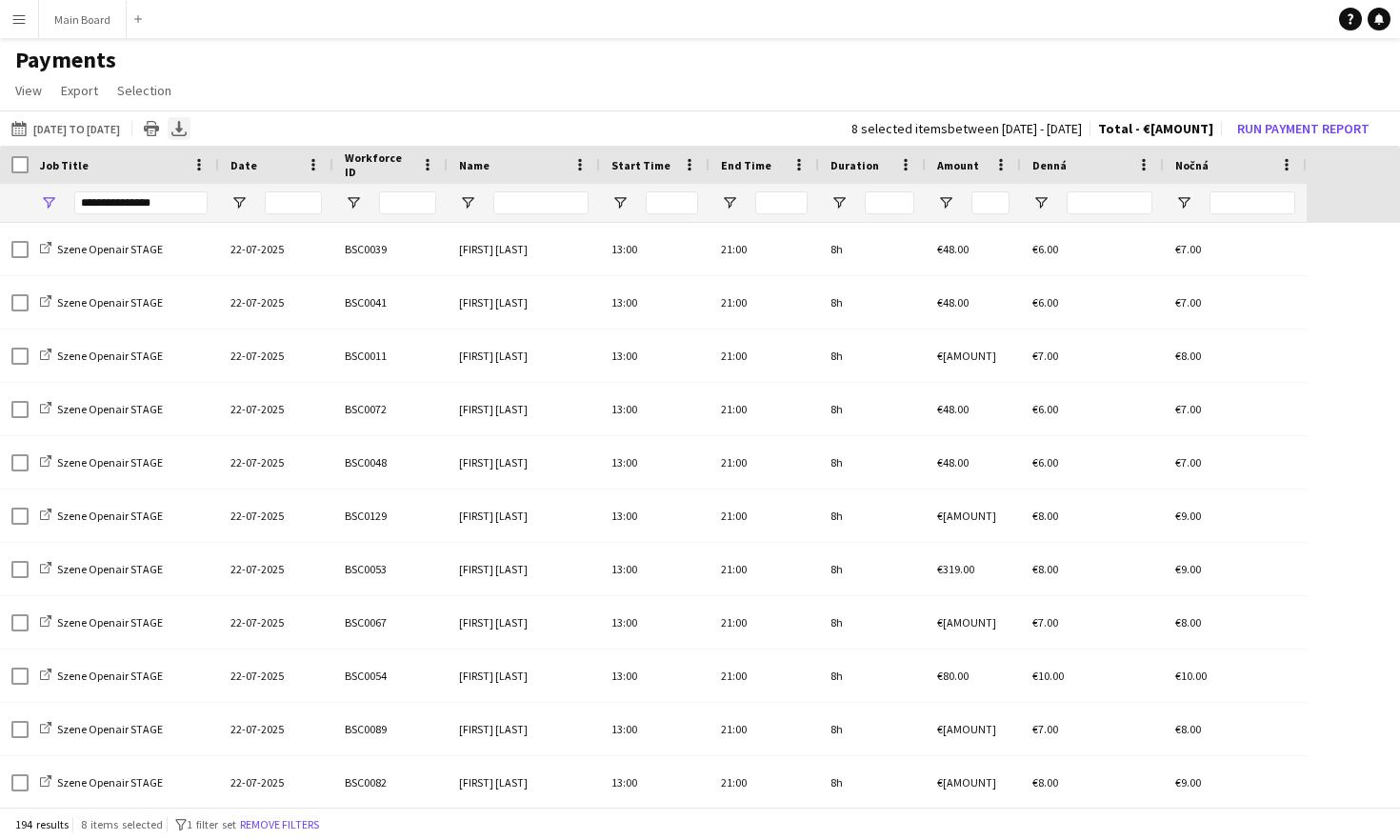 click on "Export XLSX" 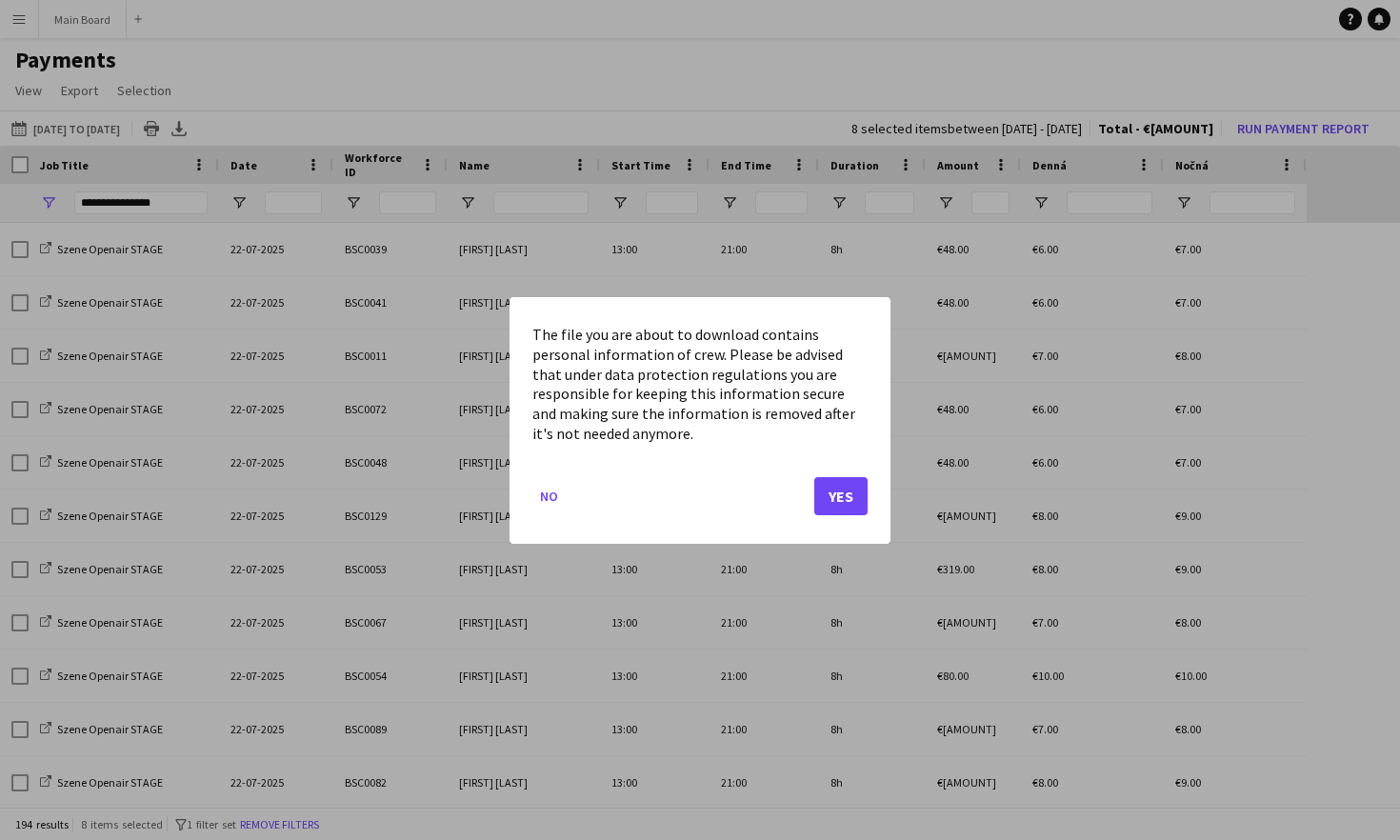 click at bounding box center [700, 420] 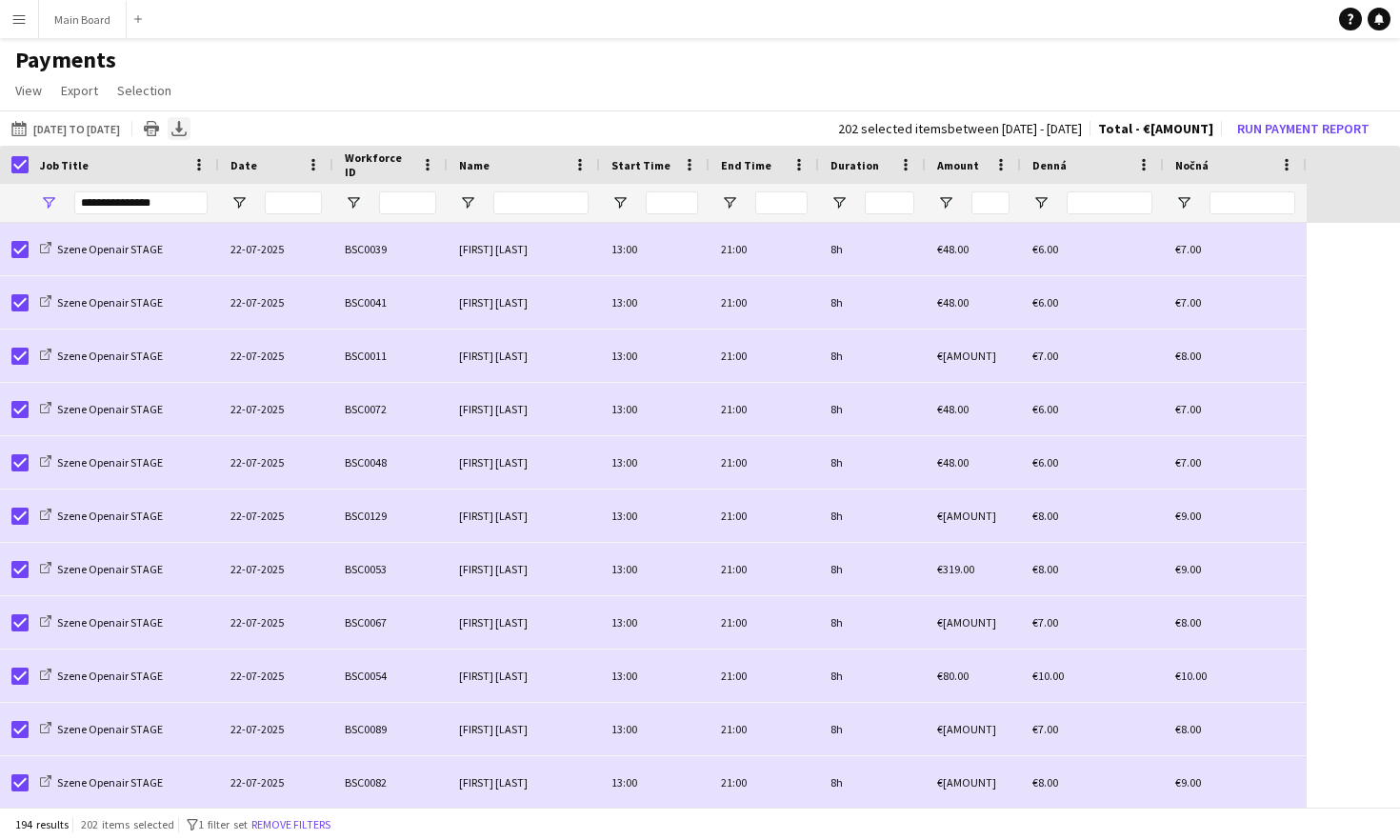 click on "Export XLSX" 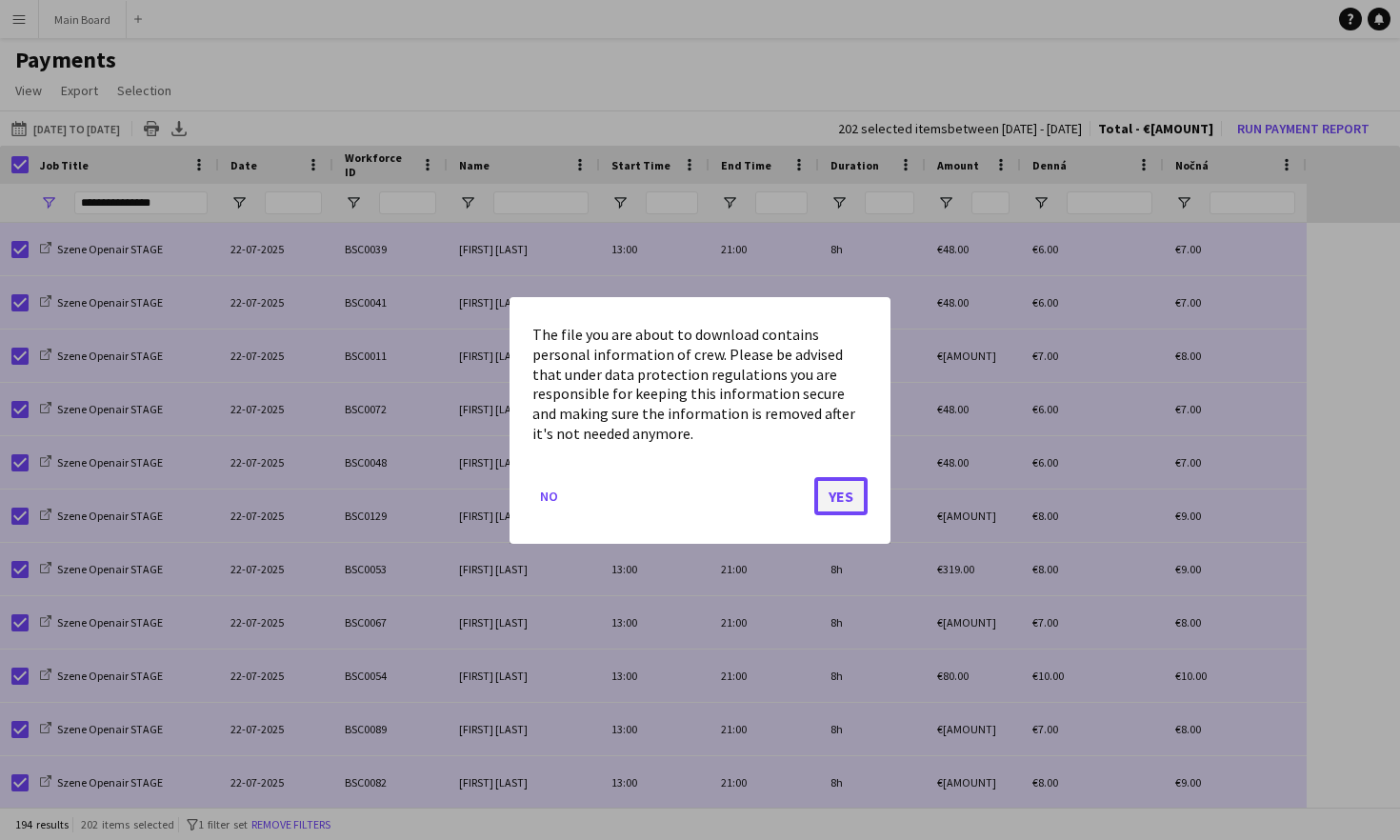 click on "Yes" 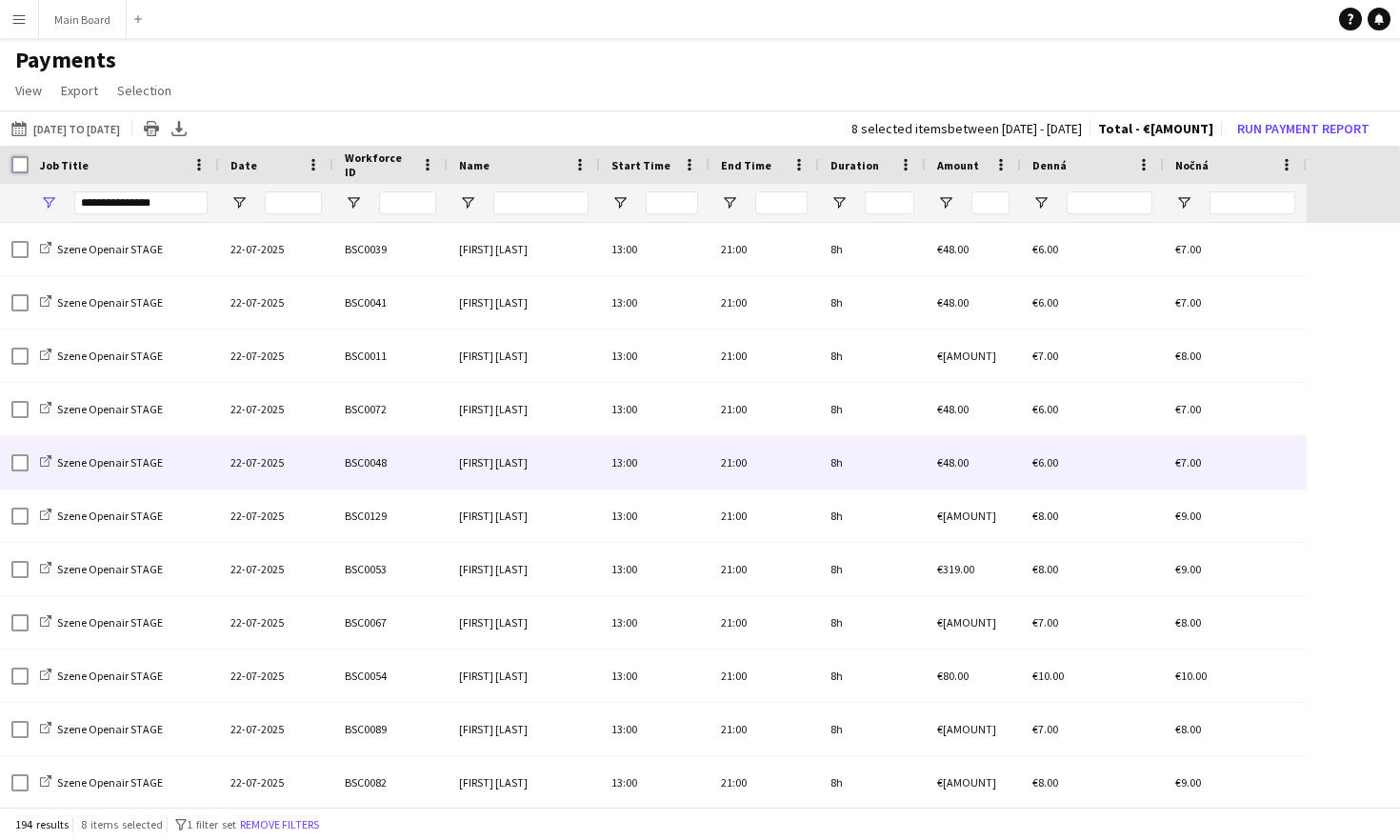 scroll, scrollTop: 91, scrollLeft: 0, axis: vertical 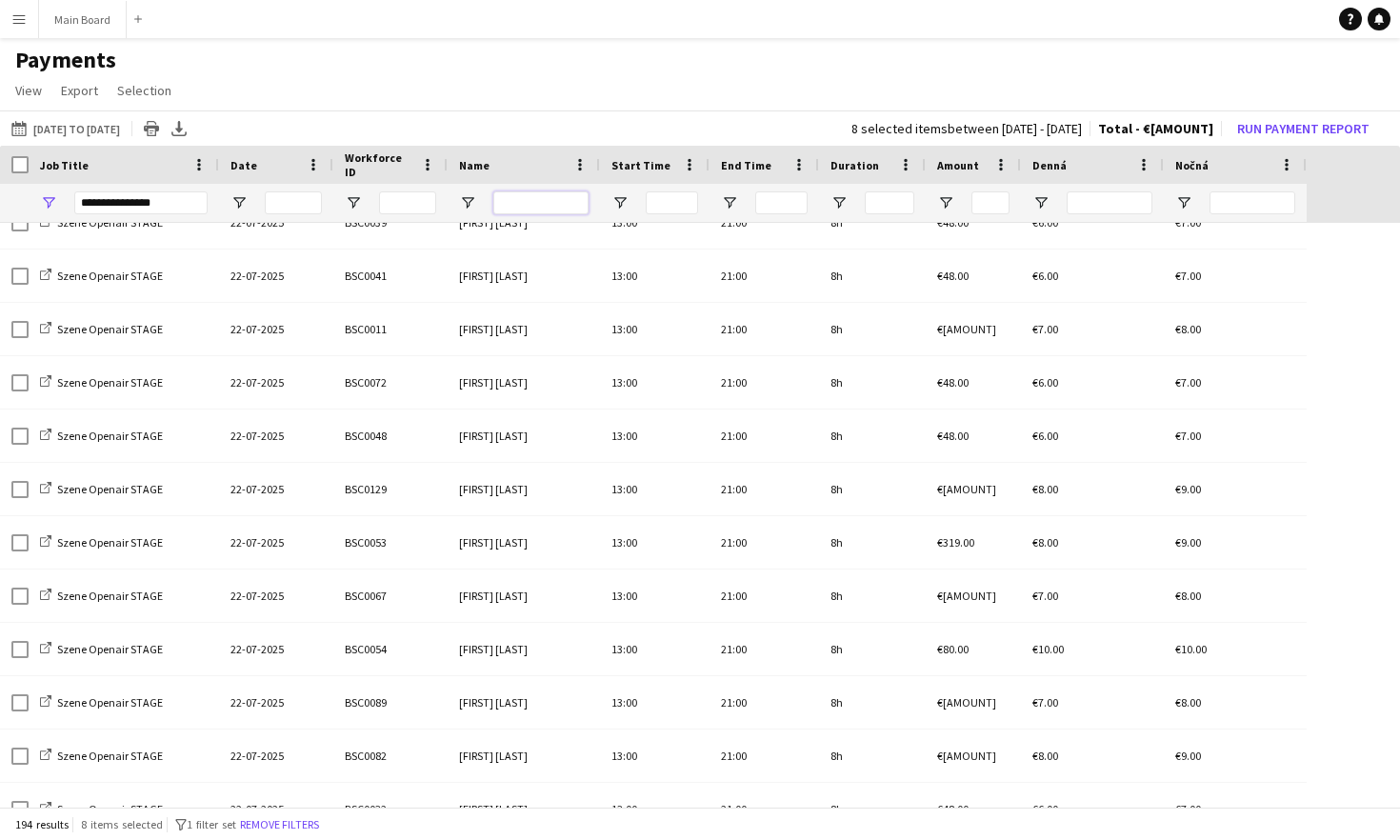 click at bounding box center [541, 203] 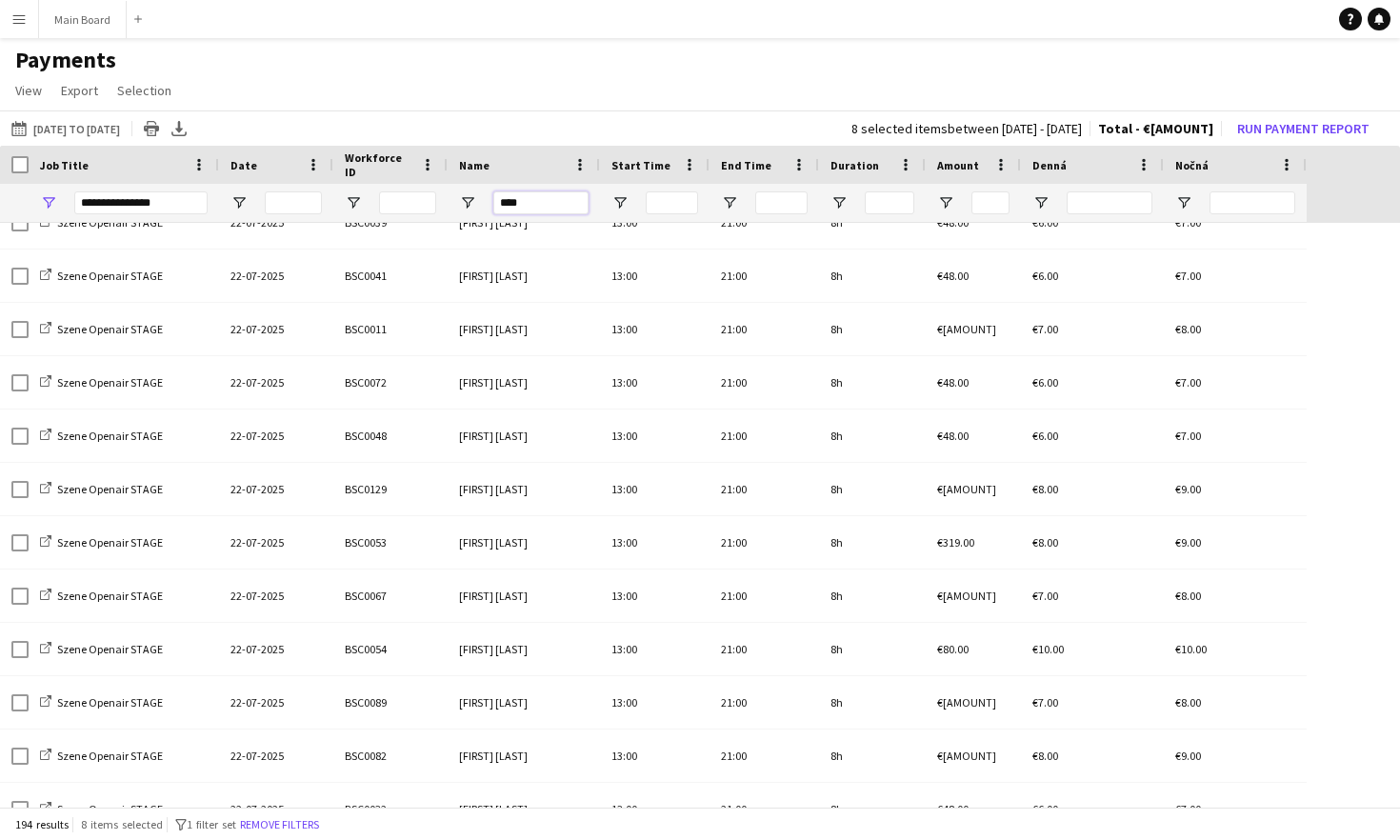scroll, scrollTop: 0, scrollLeft: 0, axis: both 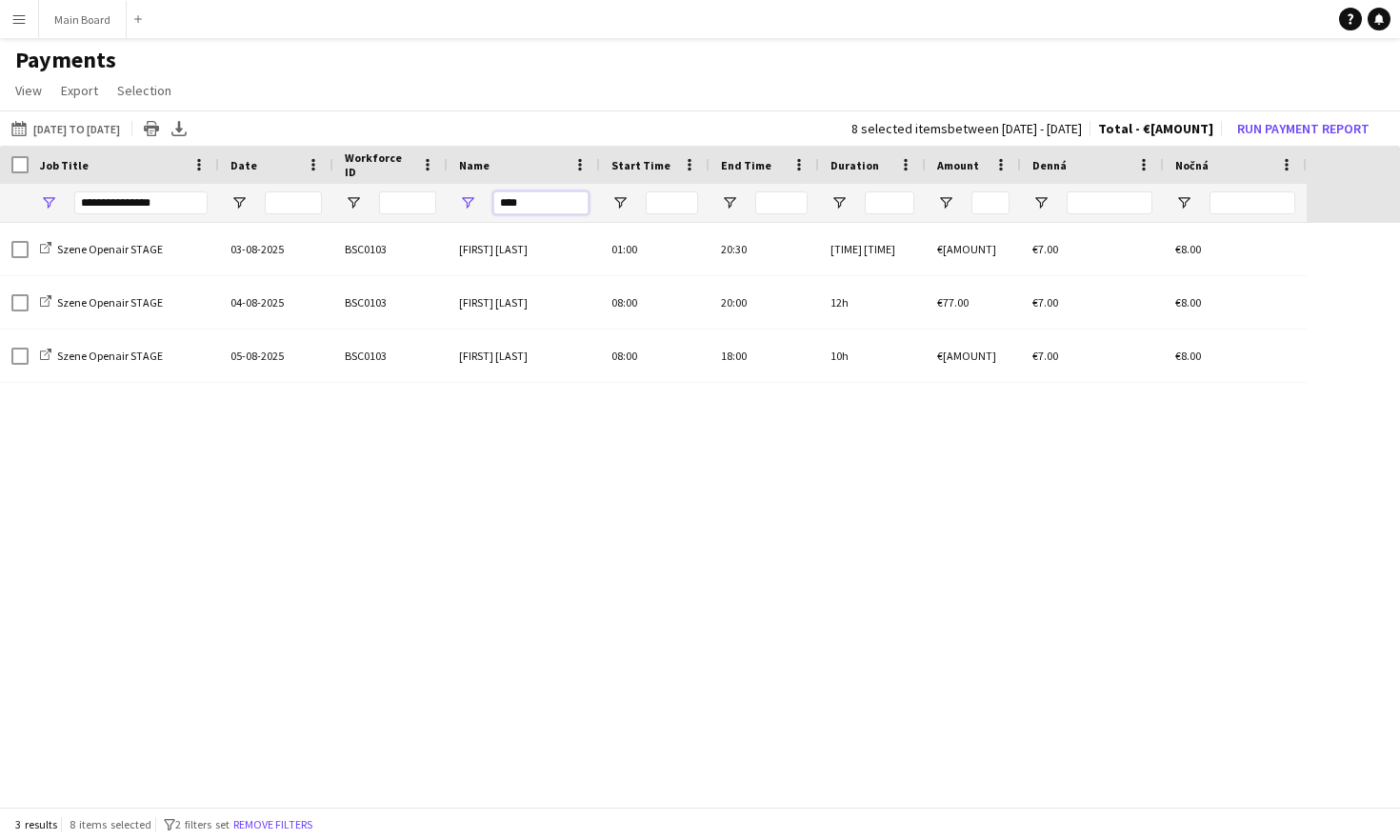 type on "****" 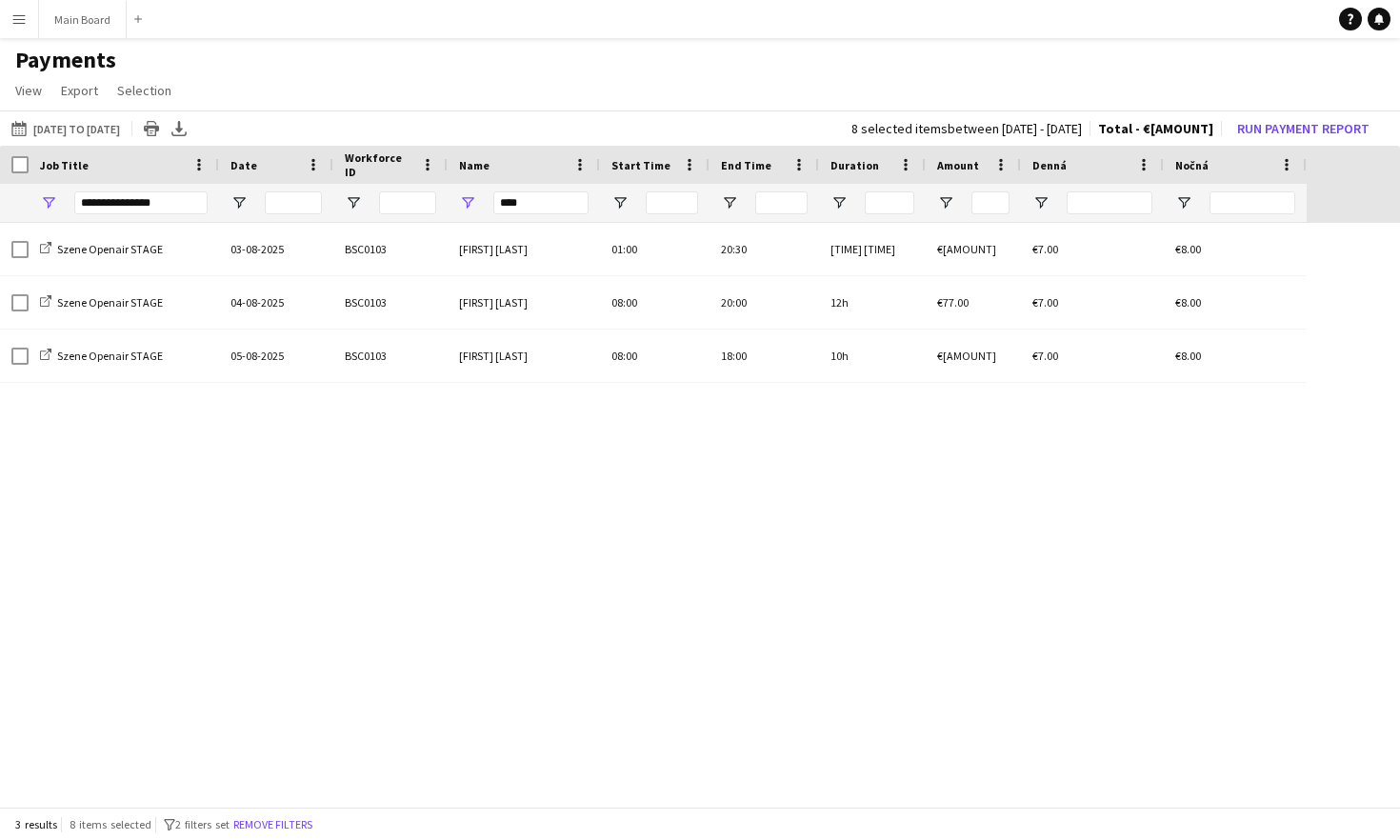 click on "Menu" at bounding box center (19, 19) 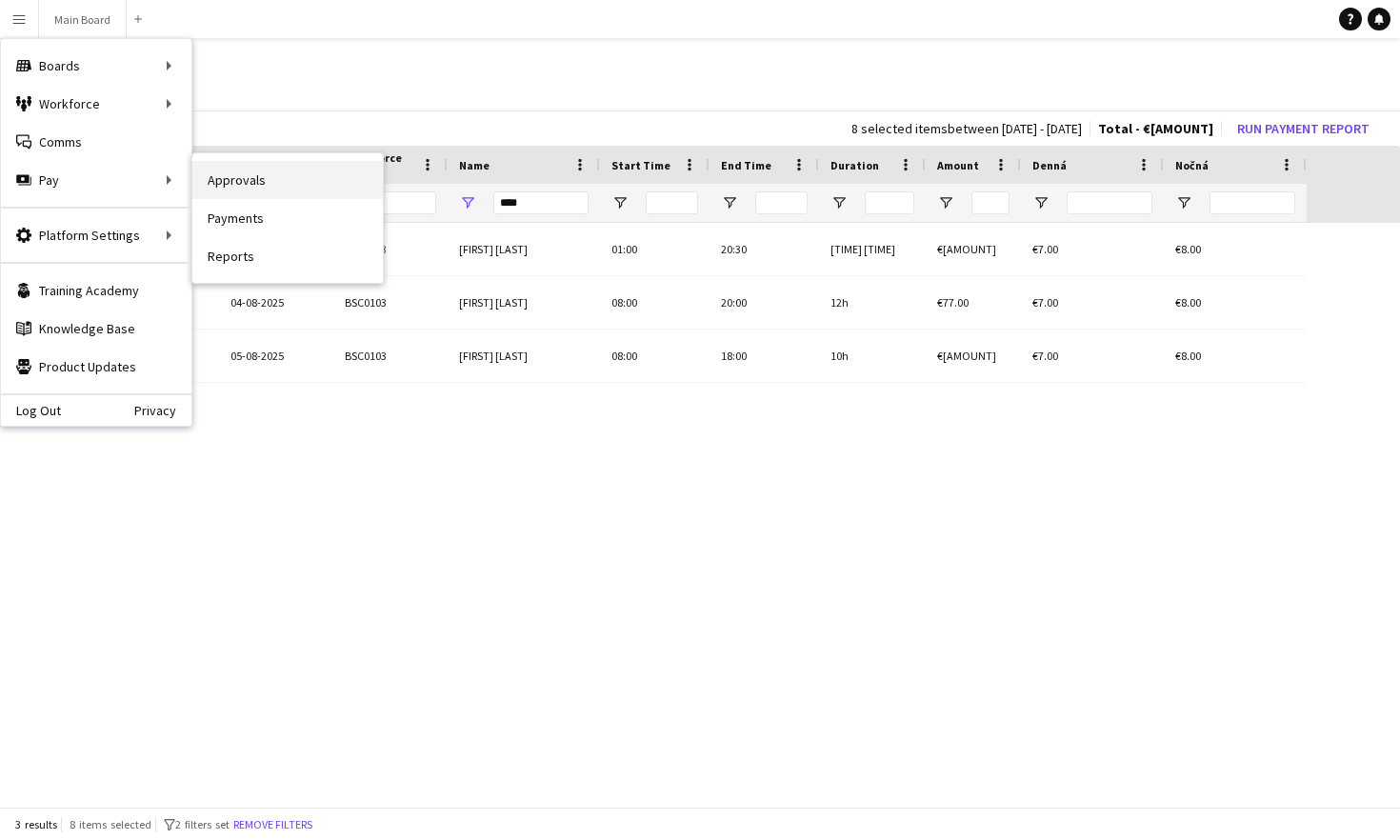 click on "Approvals" at bounding box center [288, 180] 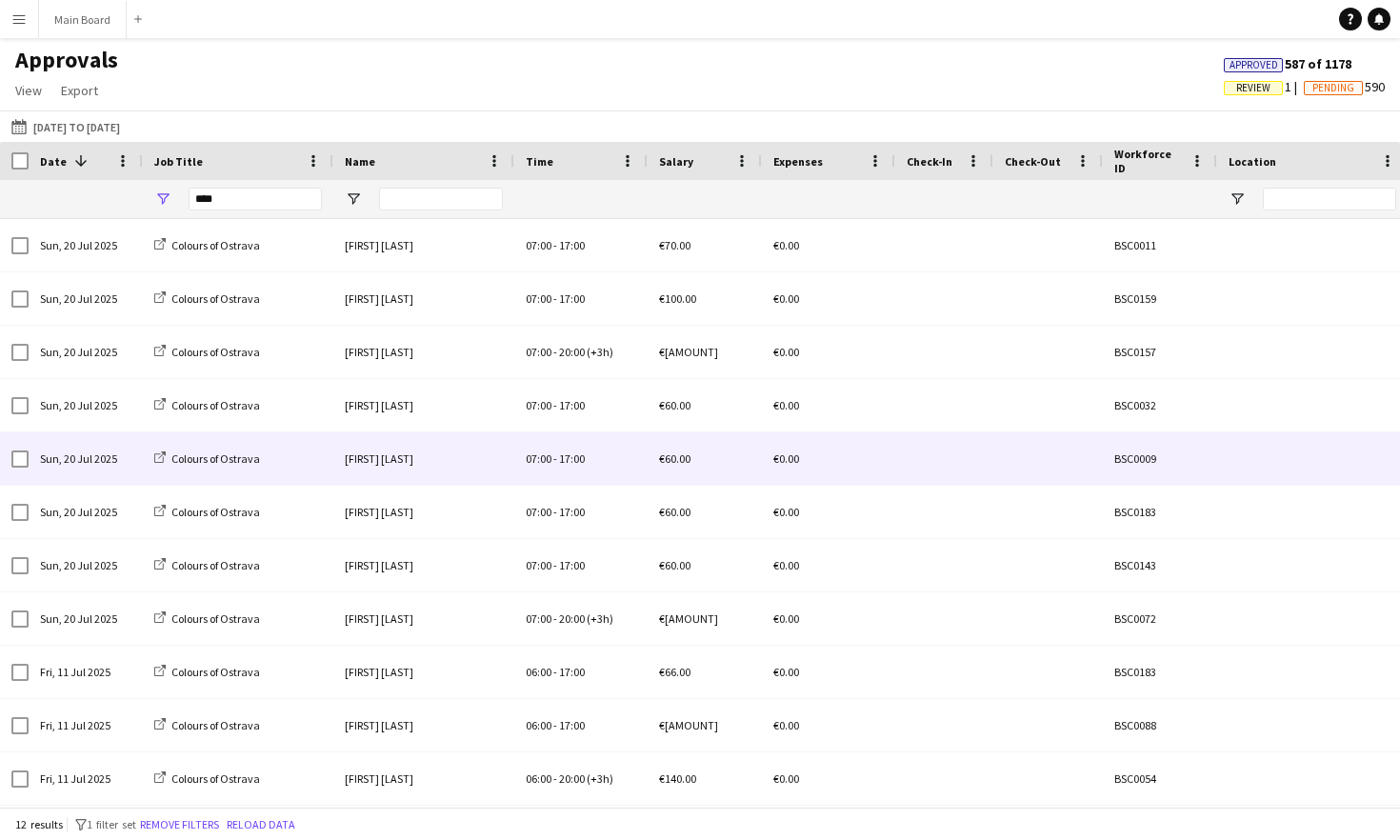 scroll, scrollTop: 30, scrollLeft: 0, axis: vertical 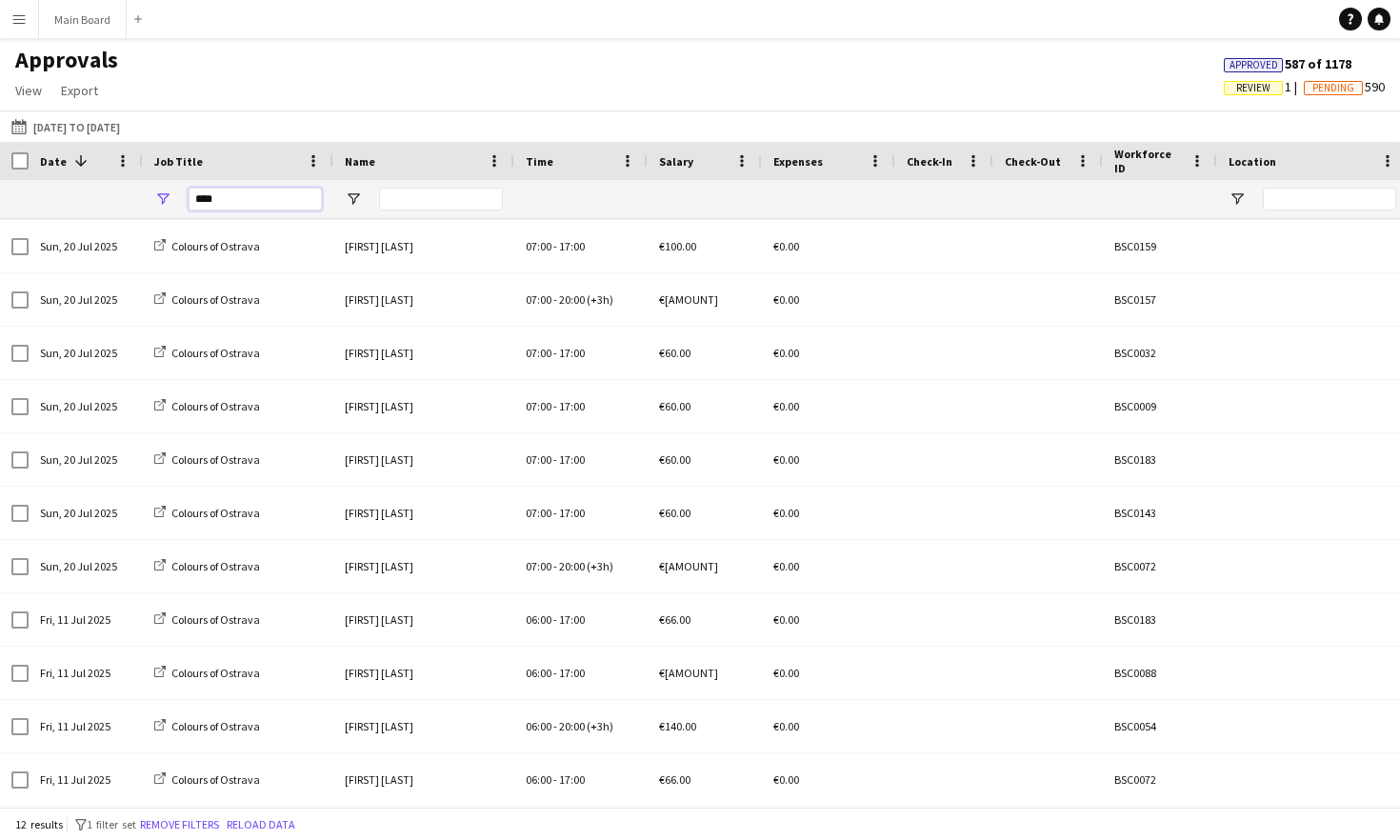 drag, startPoint x: 241, startPoint y: 203, endPoint x: 161, endPoint y: 190, distance: 81.049368 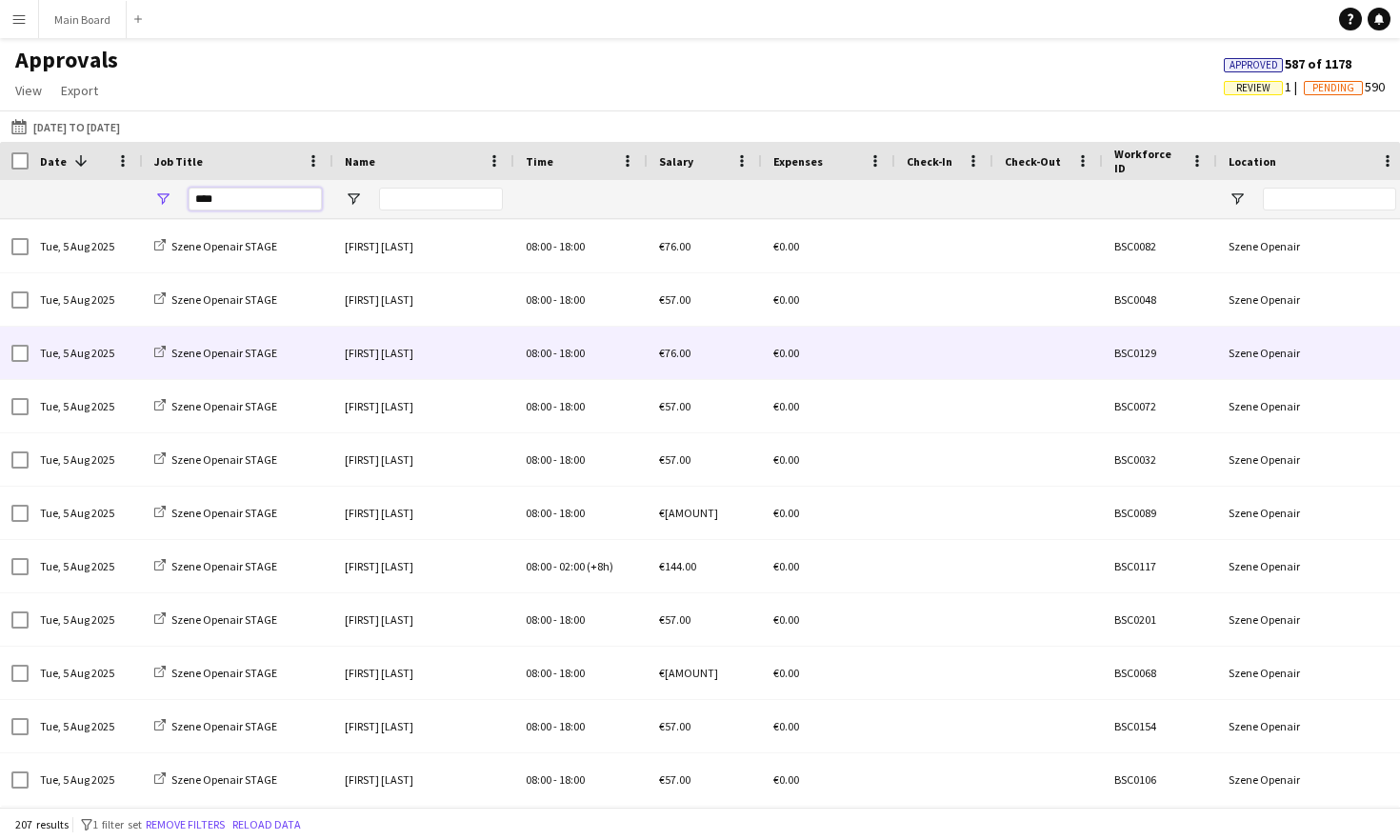 scroll, scrollTop: 179, scrollLeft: 0, axis: vertical 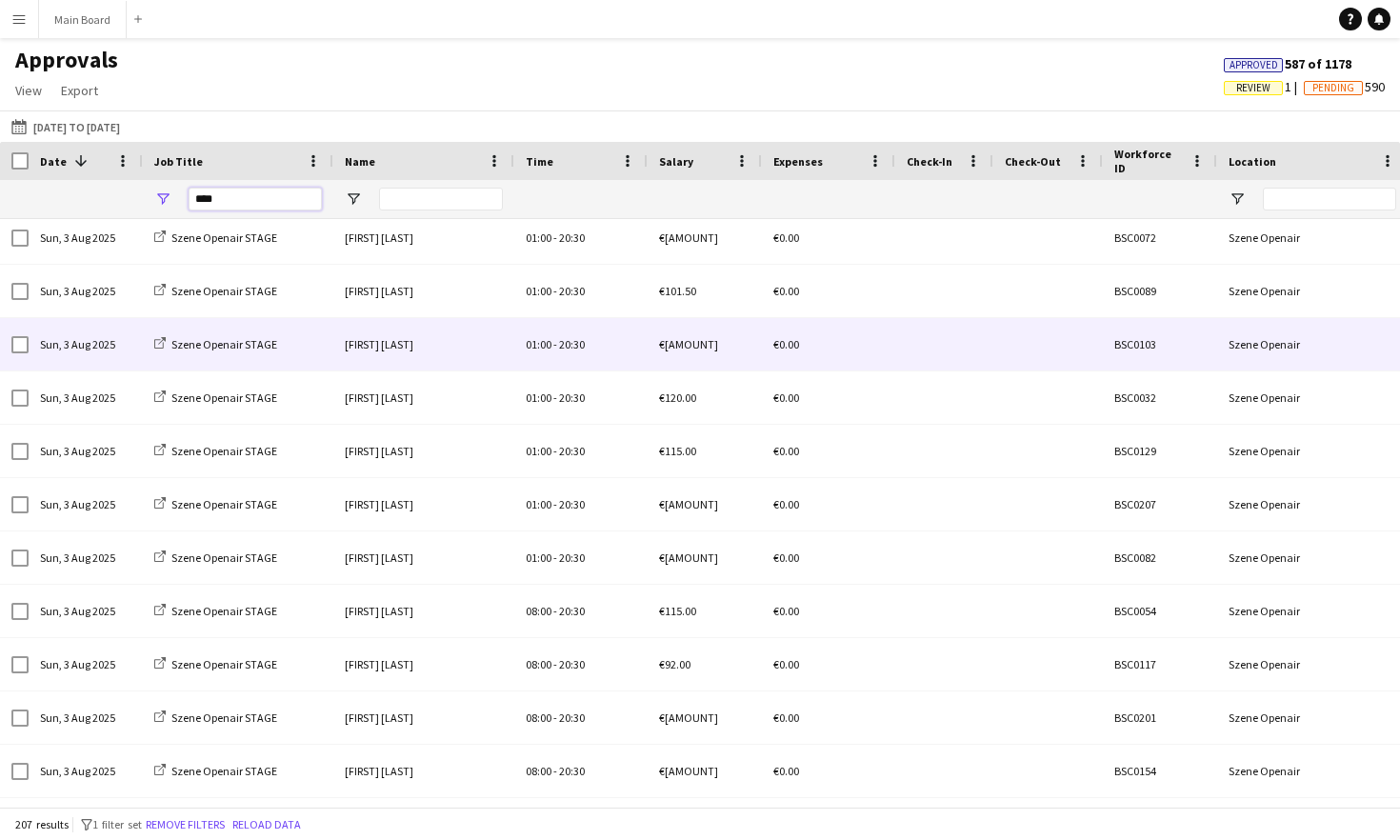 type on "****" 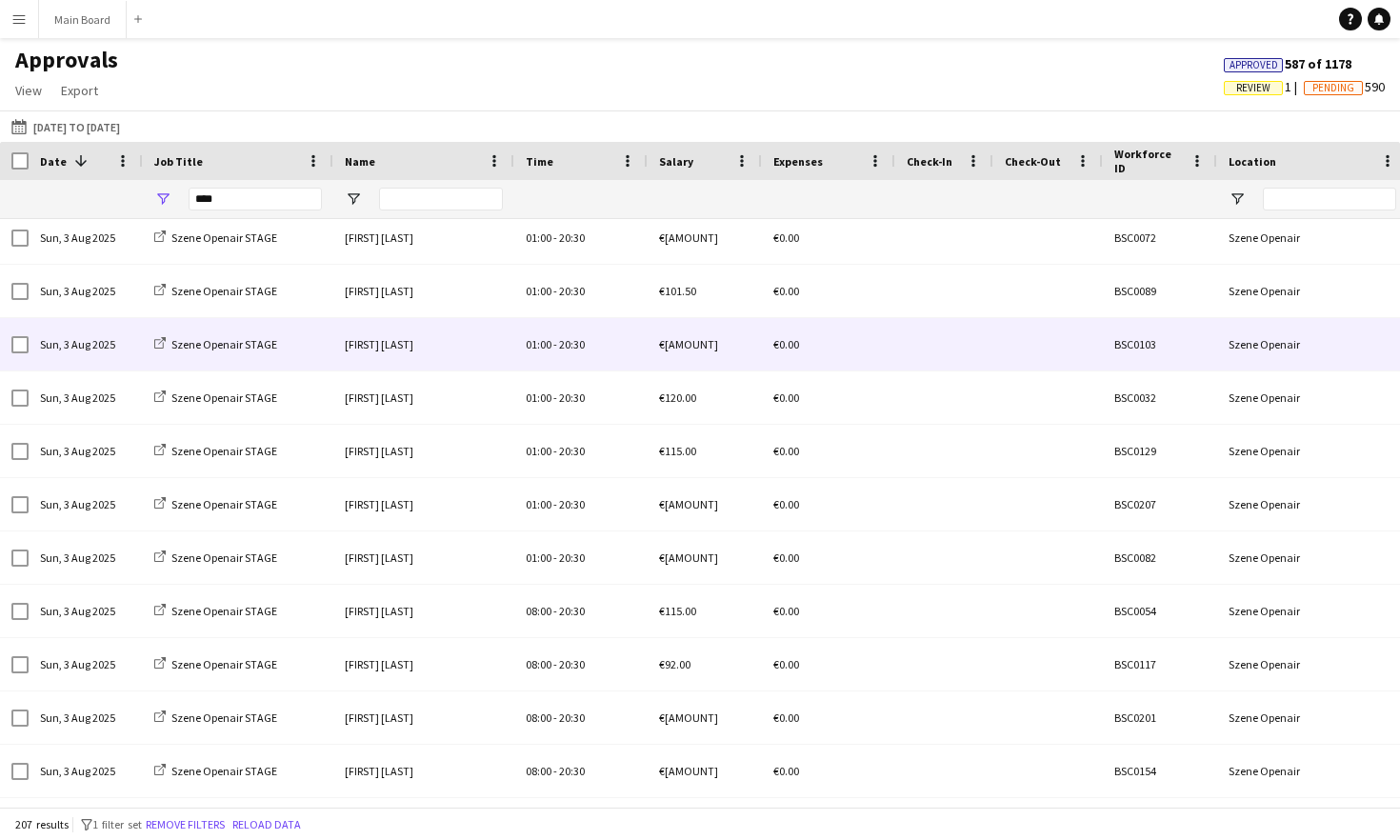 click on "[FIRST] [LAST]" at bounding box center (424, 344) 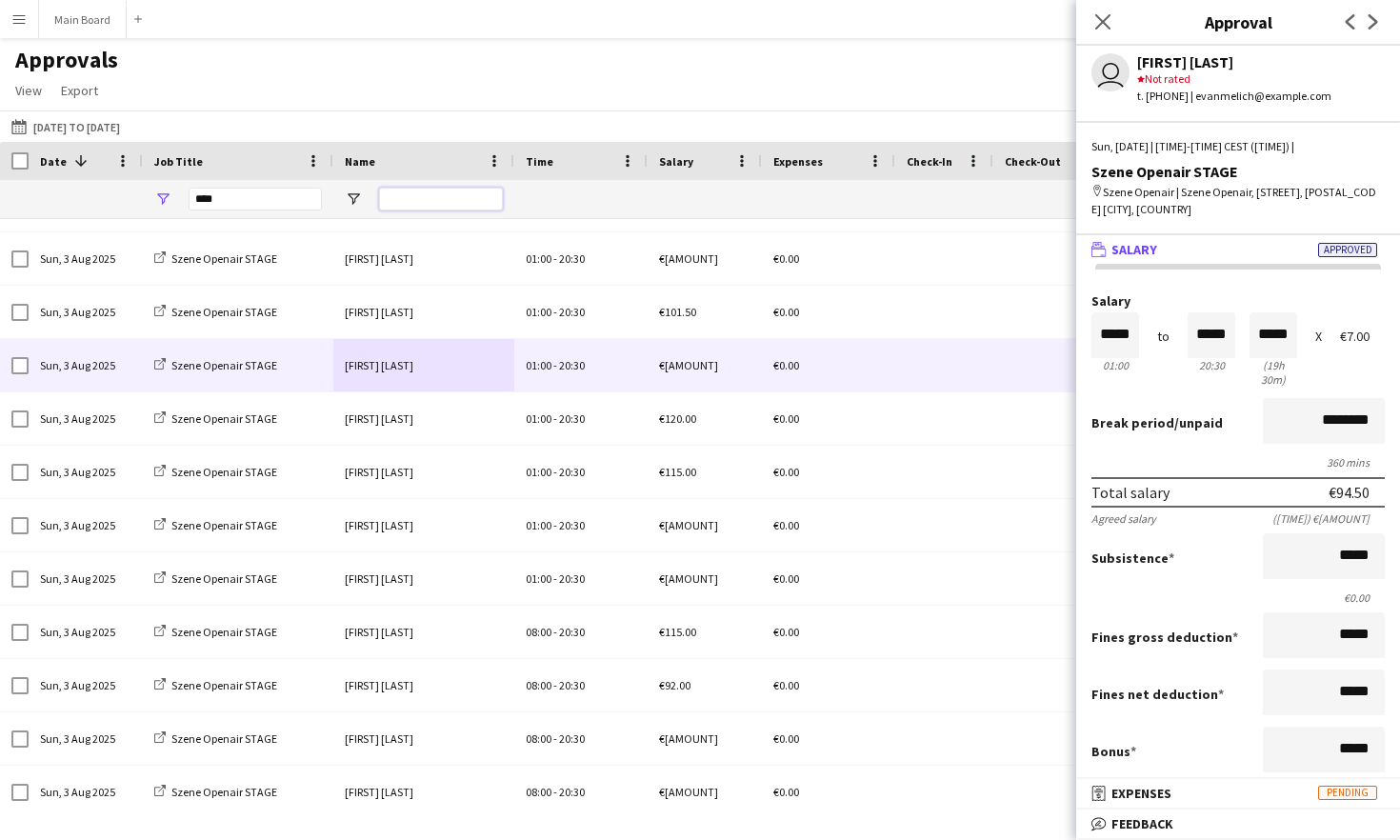 click at bounding box center (441, 199) 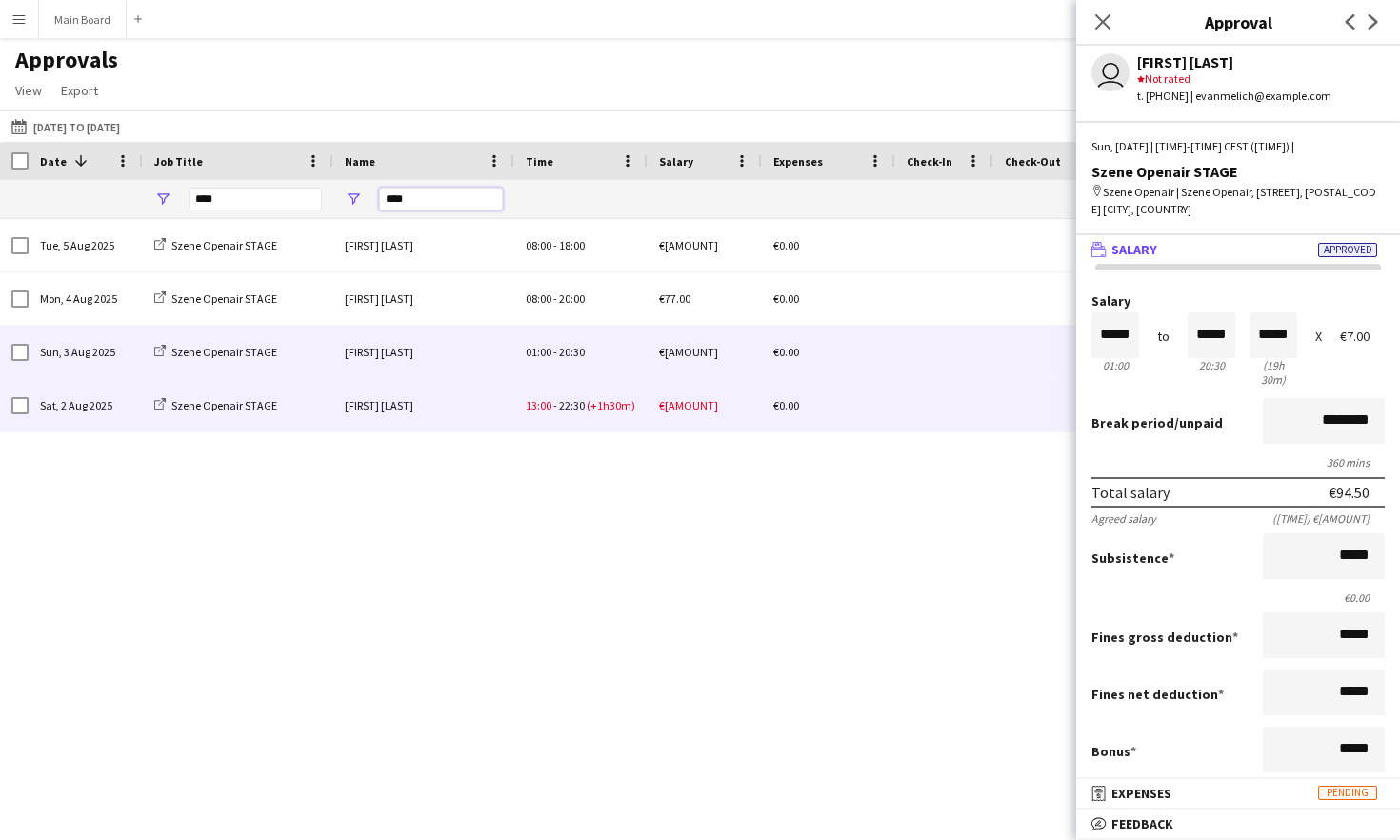 type on "****" 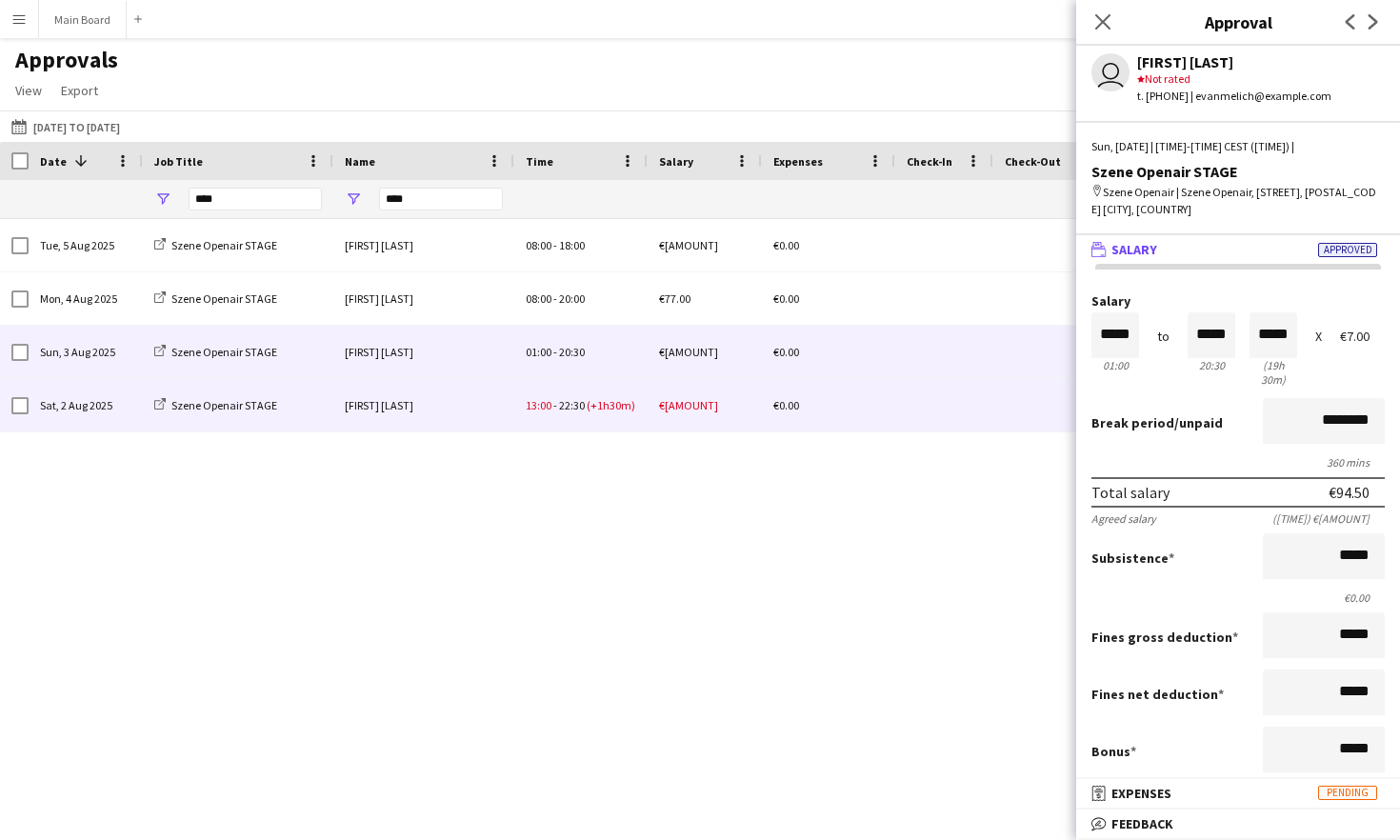 click on "[FIRST] [LAST]" at bounding box center (424, 405) 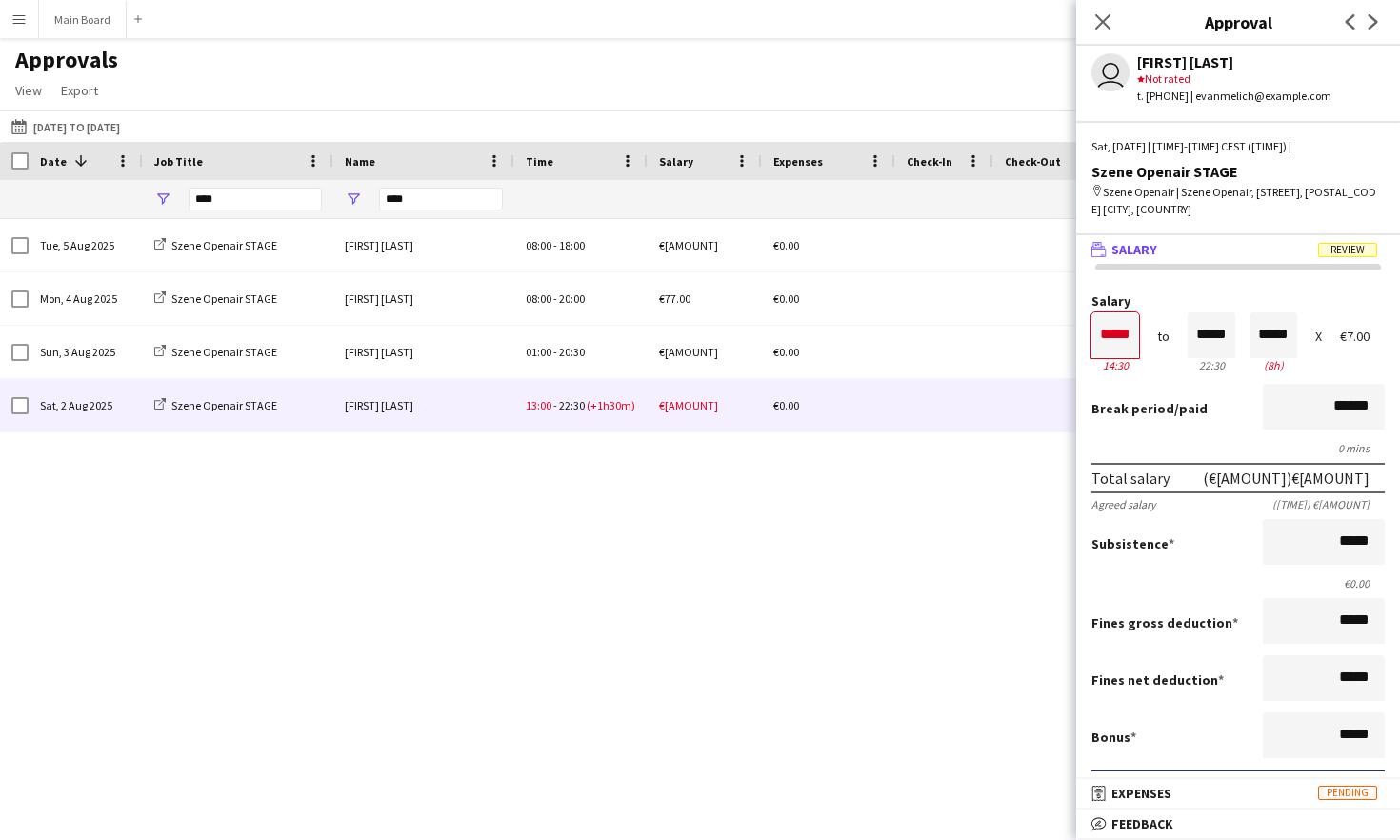 click on "Menu" at bounding box center [19, 19] 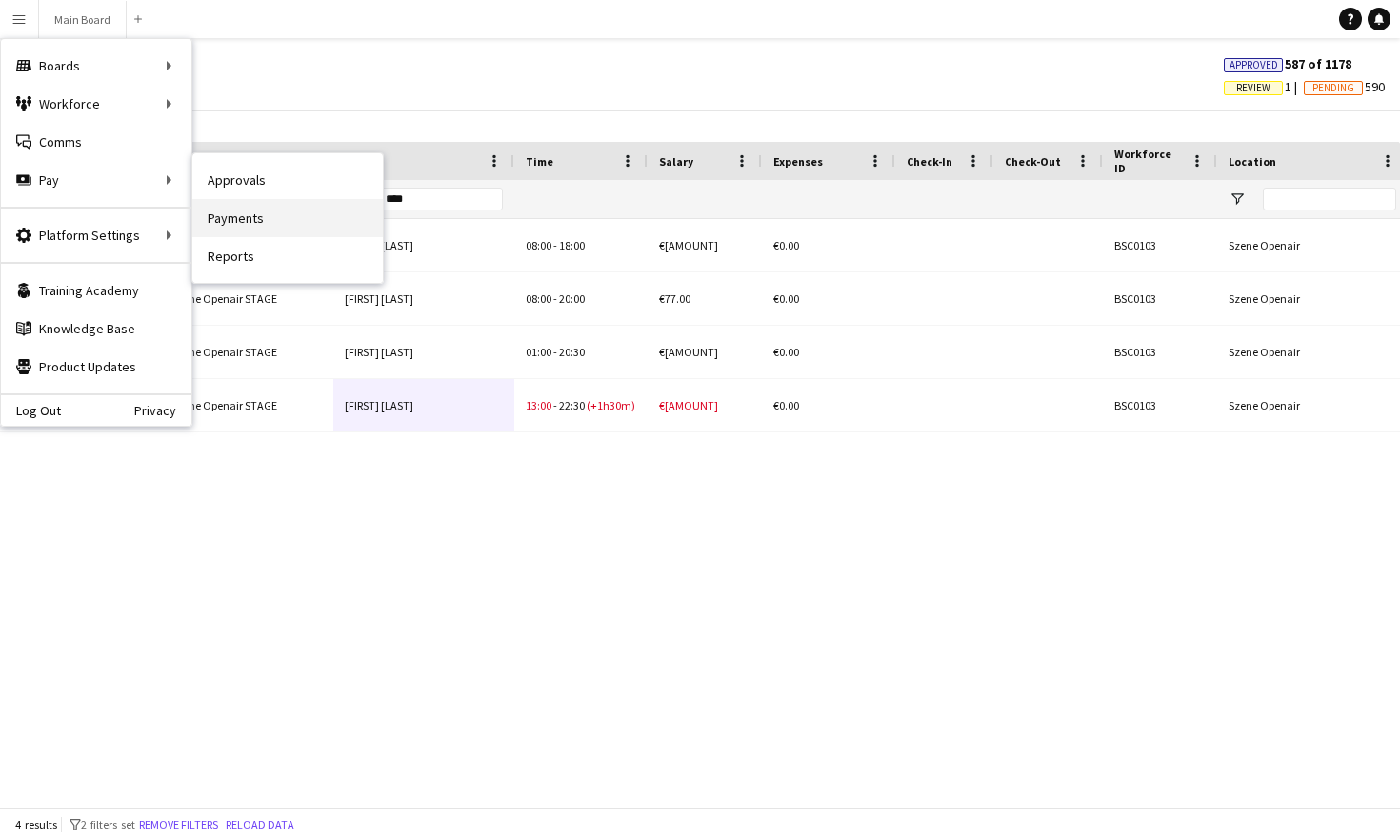 click on "Payments" at bounding box center [288, 218] 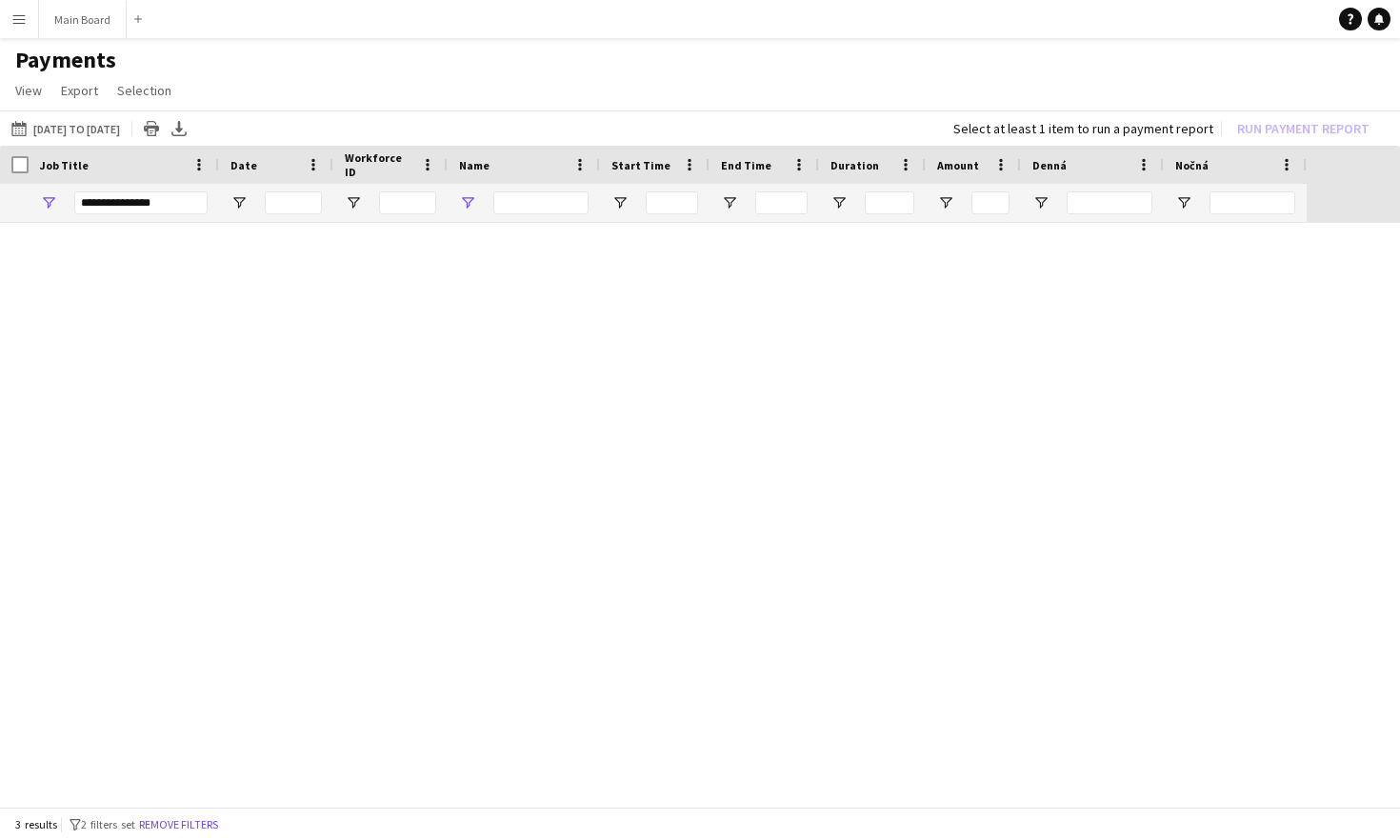type on "****" 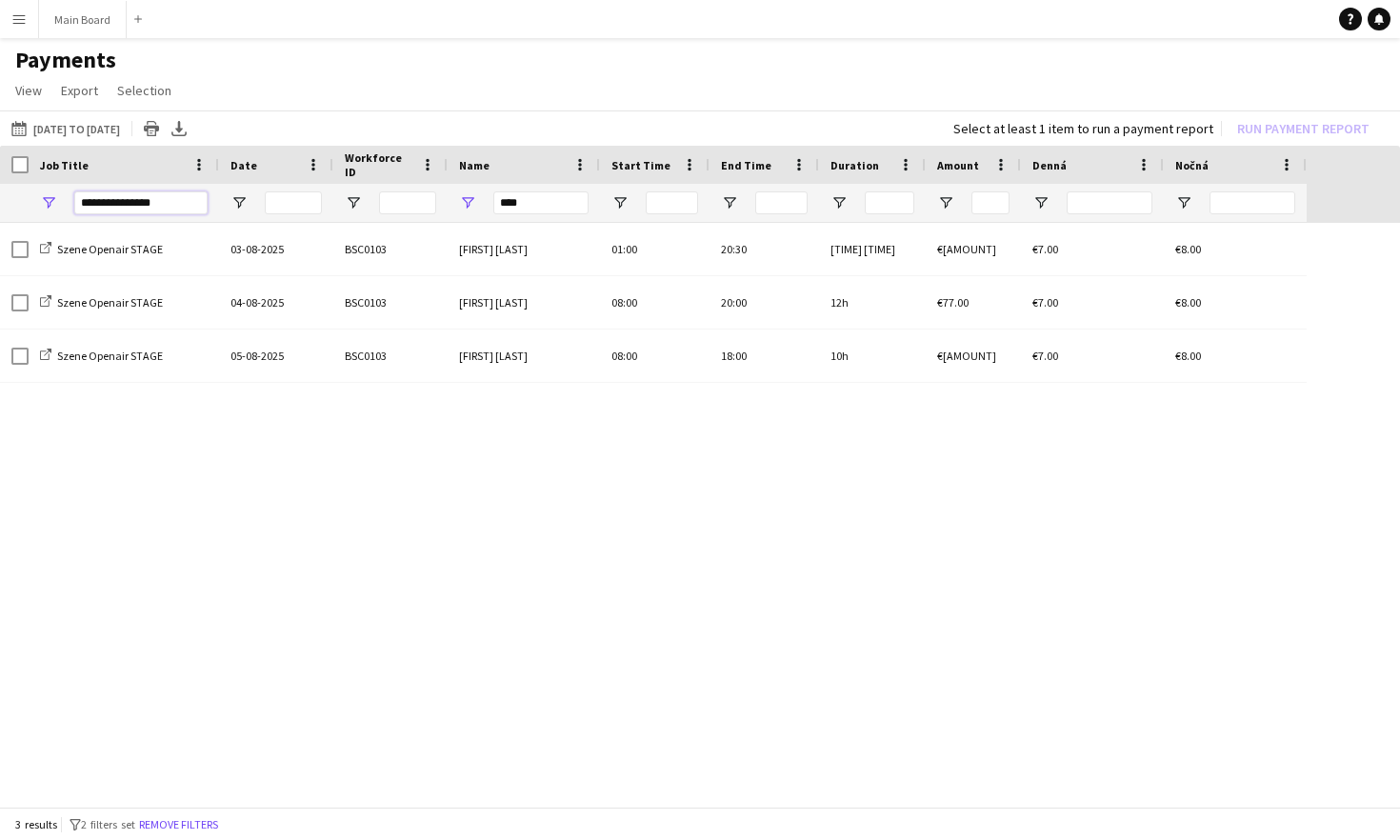 click on "**********" at bounding box center (141, 203) 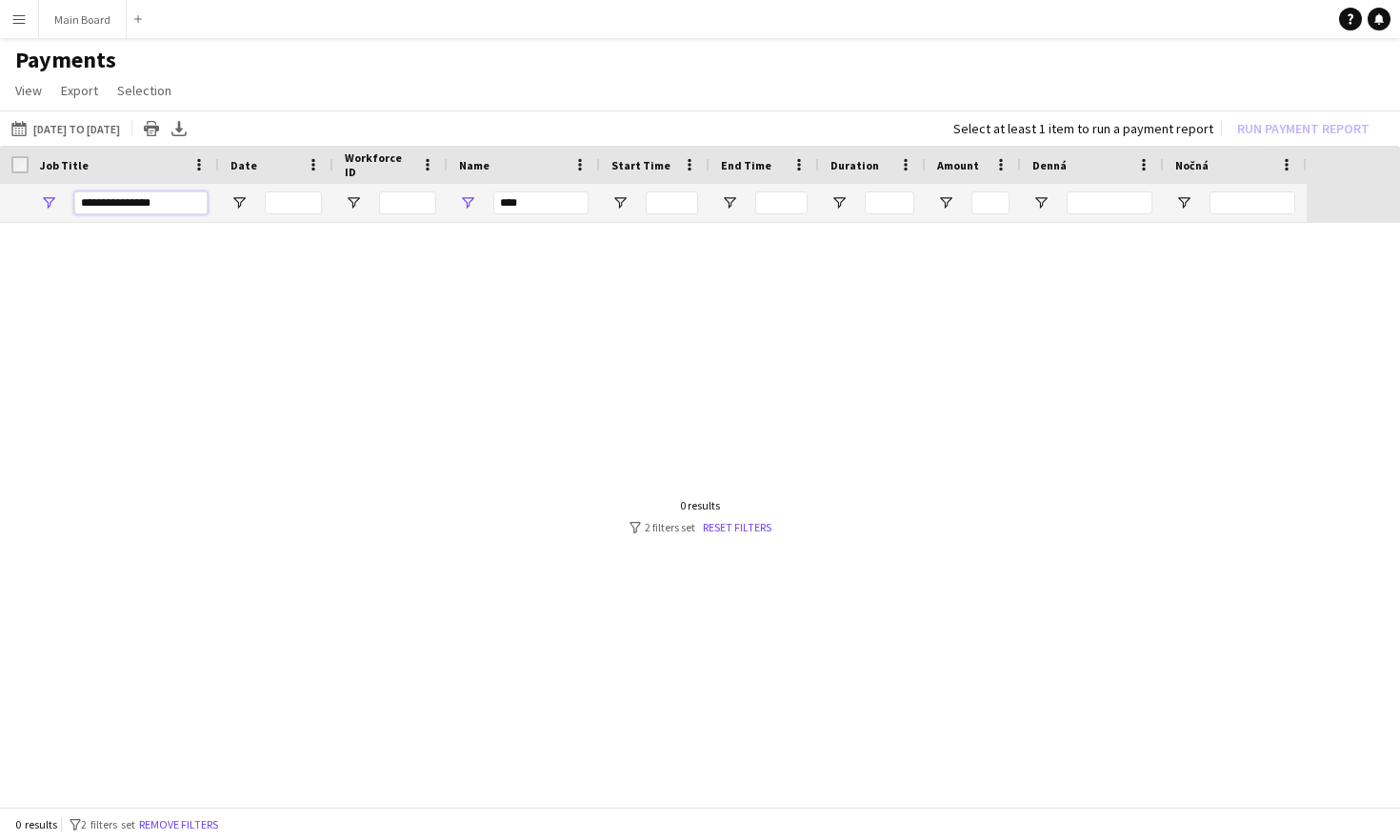 type on "**********" 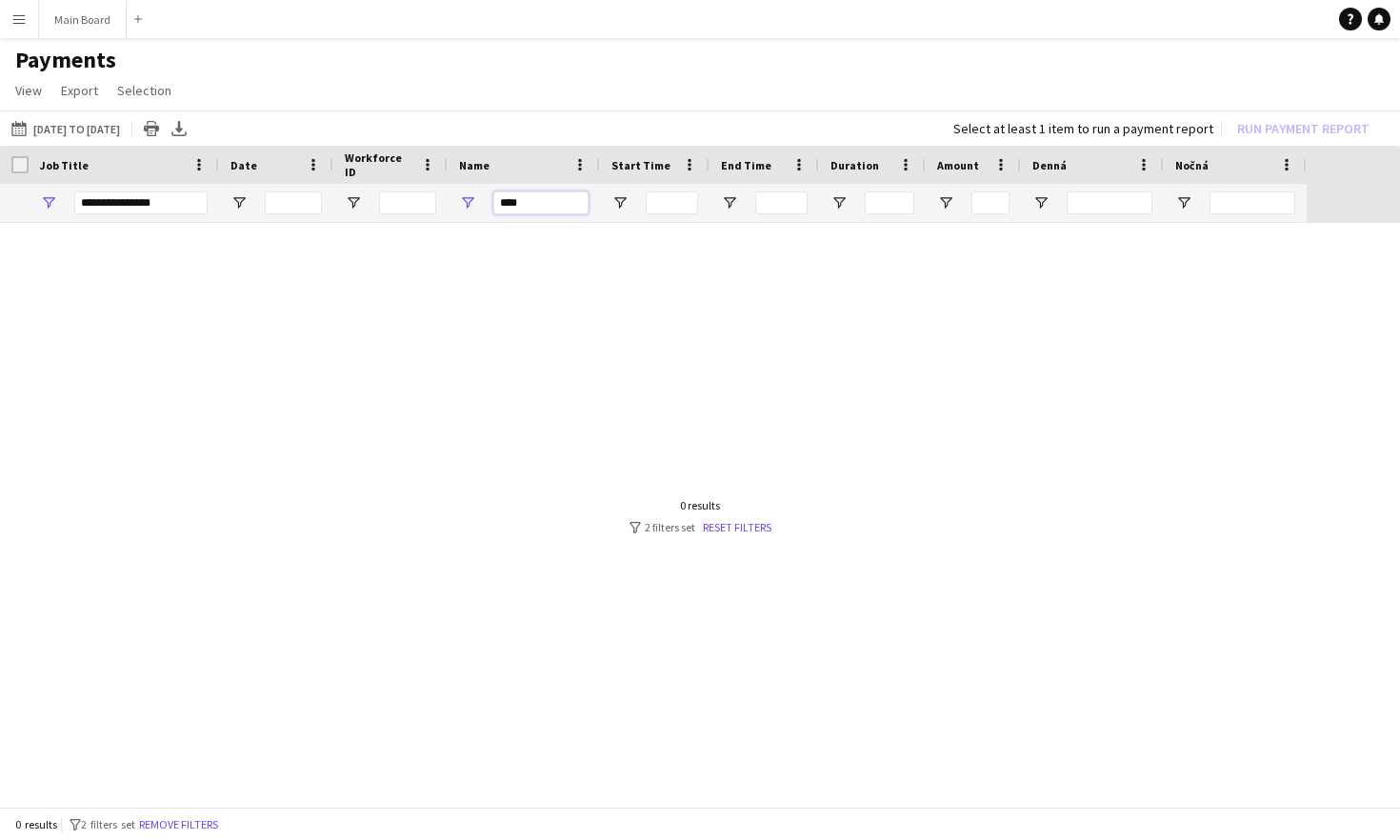 drag, startPoint x: 557, startPoint y: 201, endPoint x: 388, endPoint y: 201, distance: 169 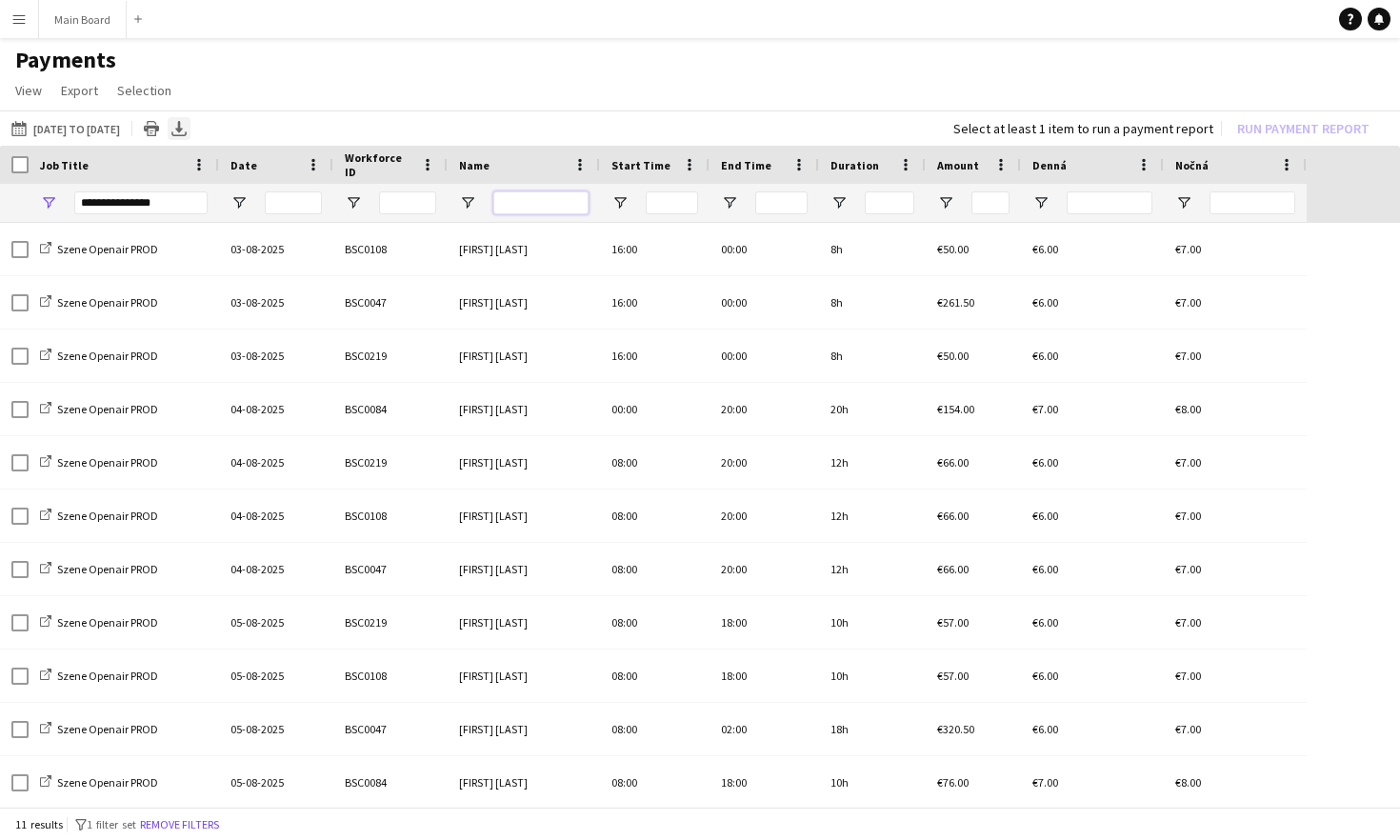 type 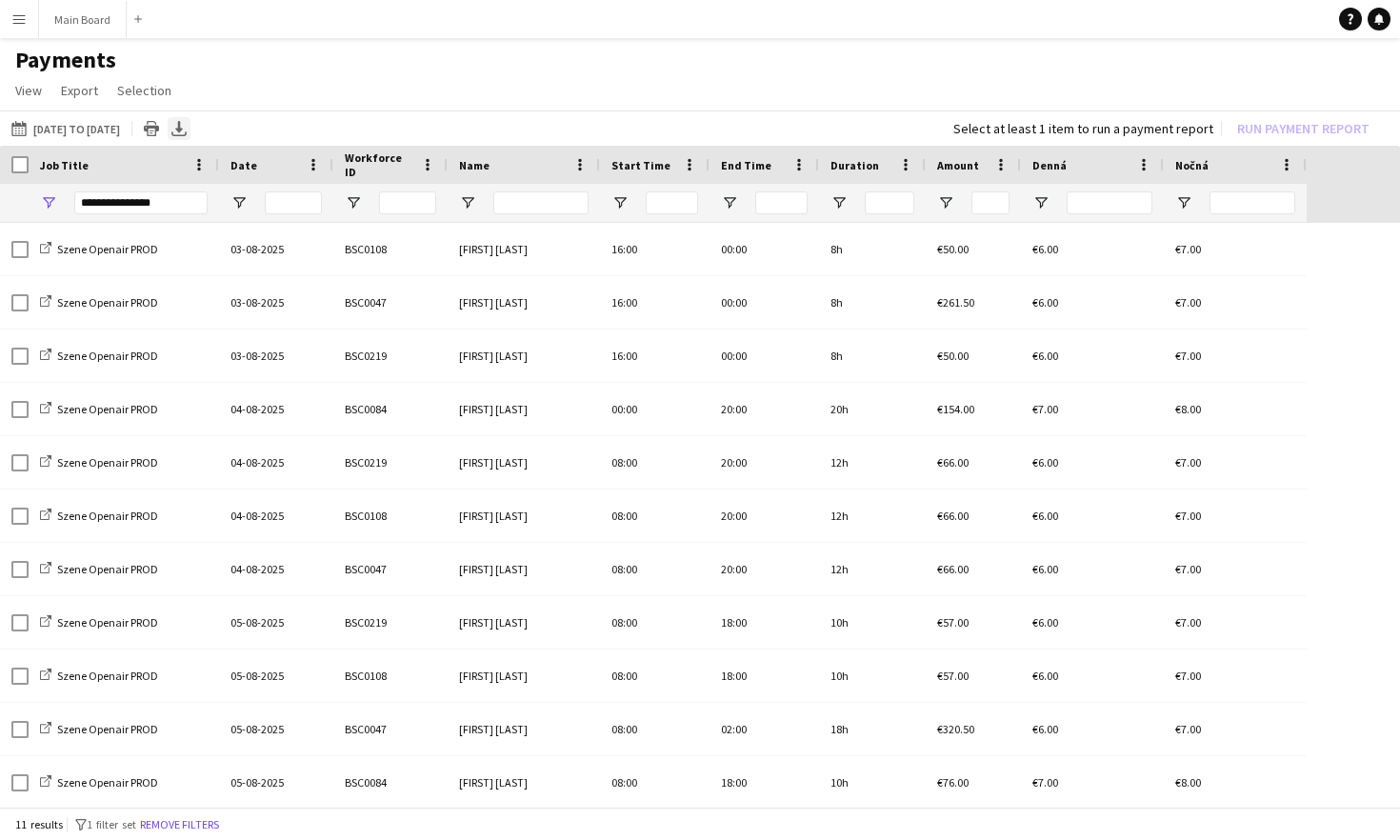 click on "Export XLSX" 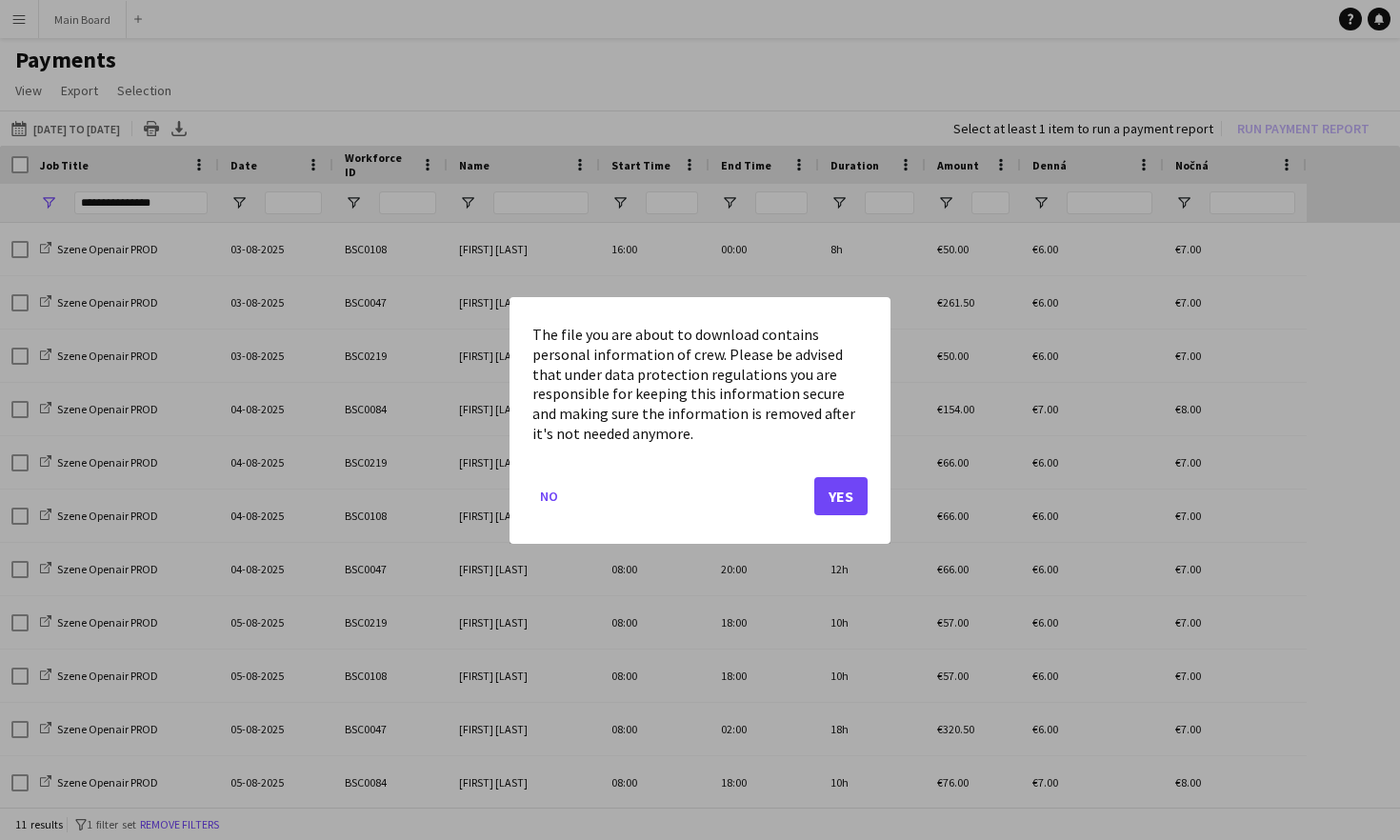 click at bounding box center (700, 420) 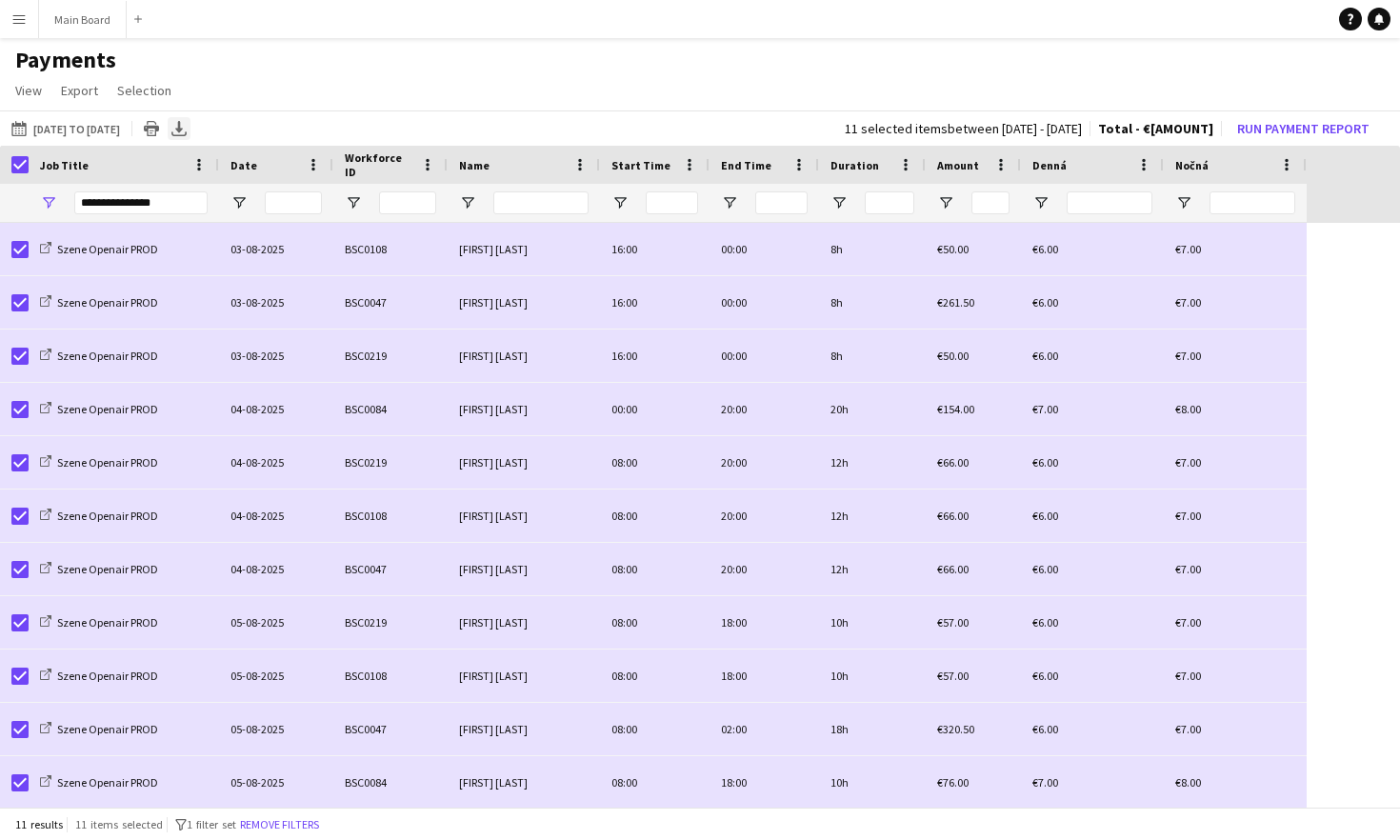 click on "Export XLSX" 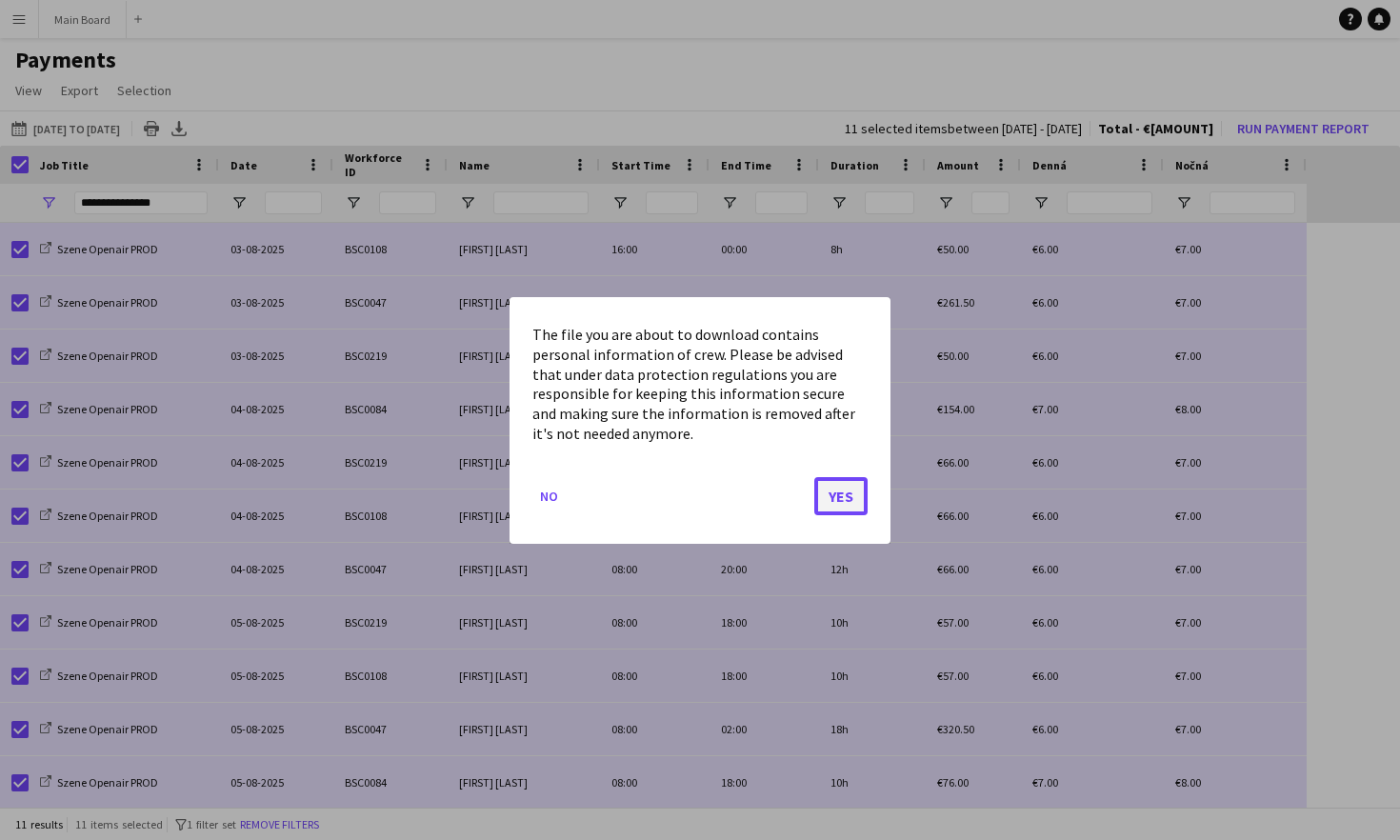 click on "Yes" 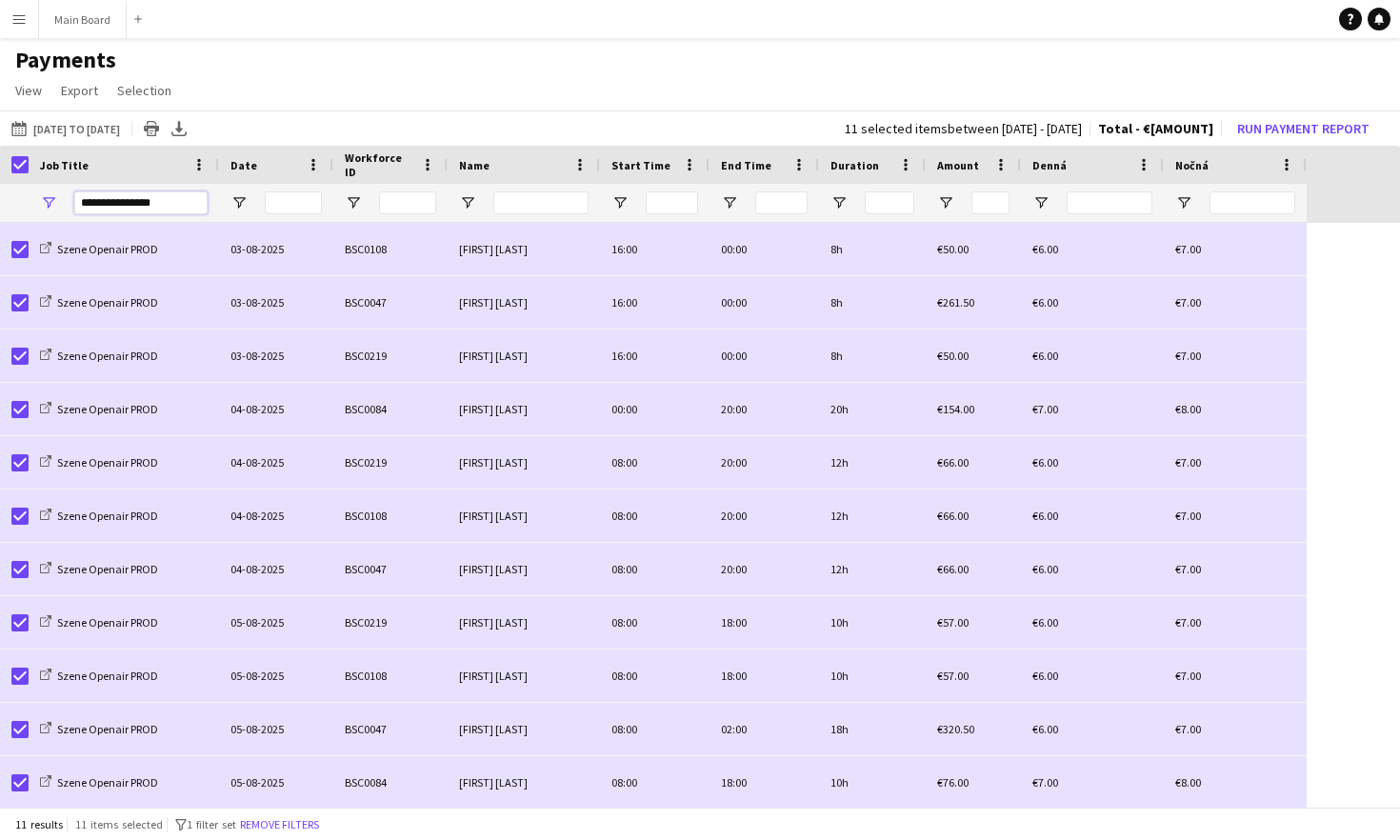 drag, startPoint x: 175, startPoint y: 209, endPoint x: 113, endPoint y: 209, distance: 62 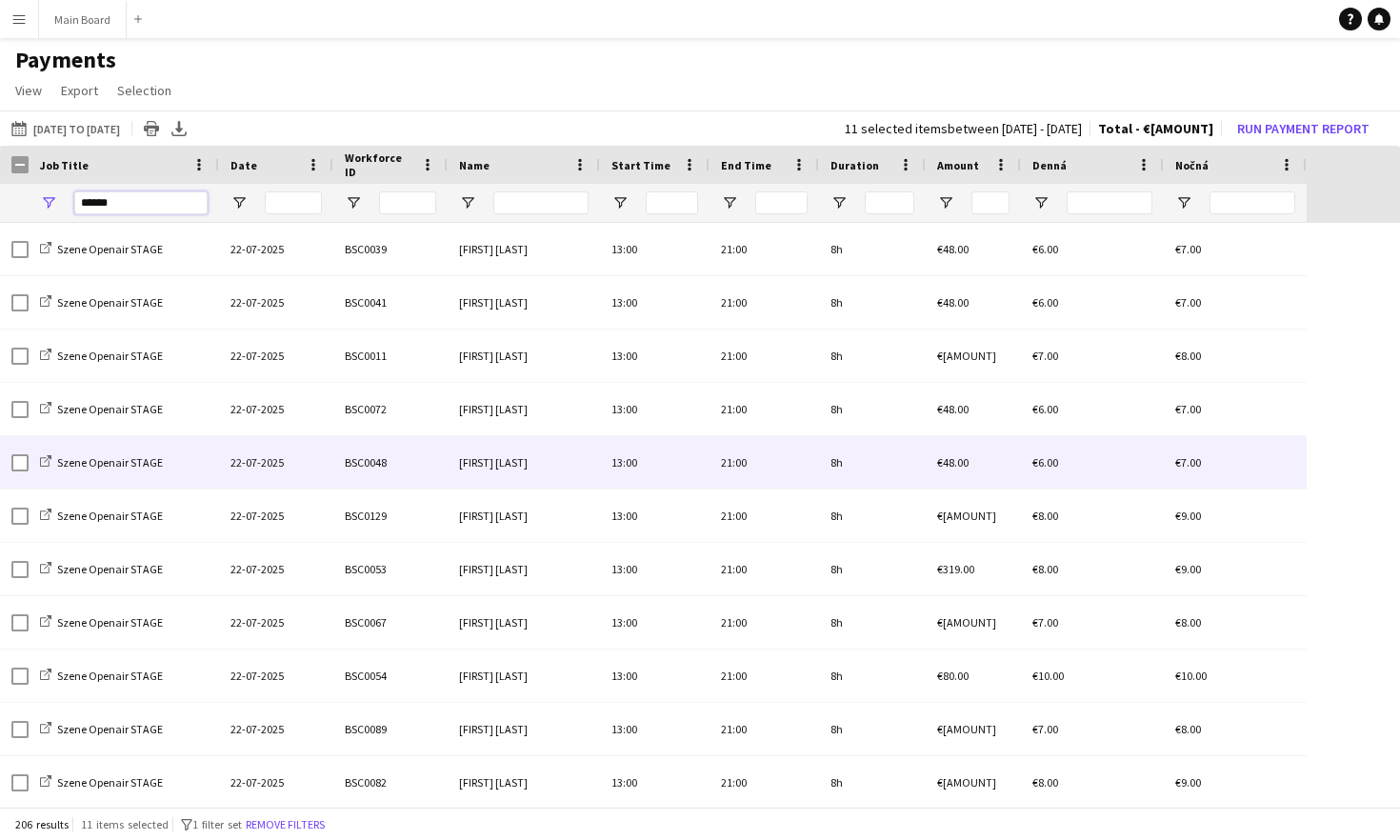 scroll, scrollTop: 334, scrollLeft: 0, axis: vertical 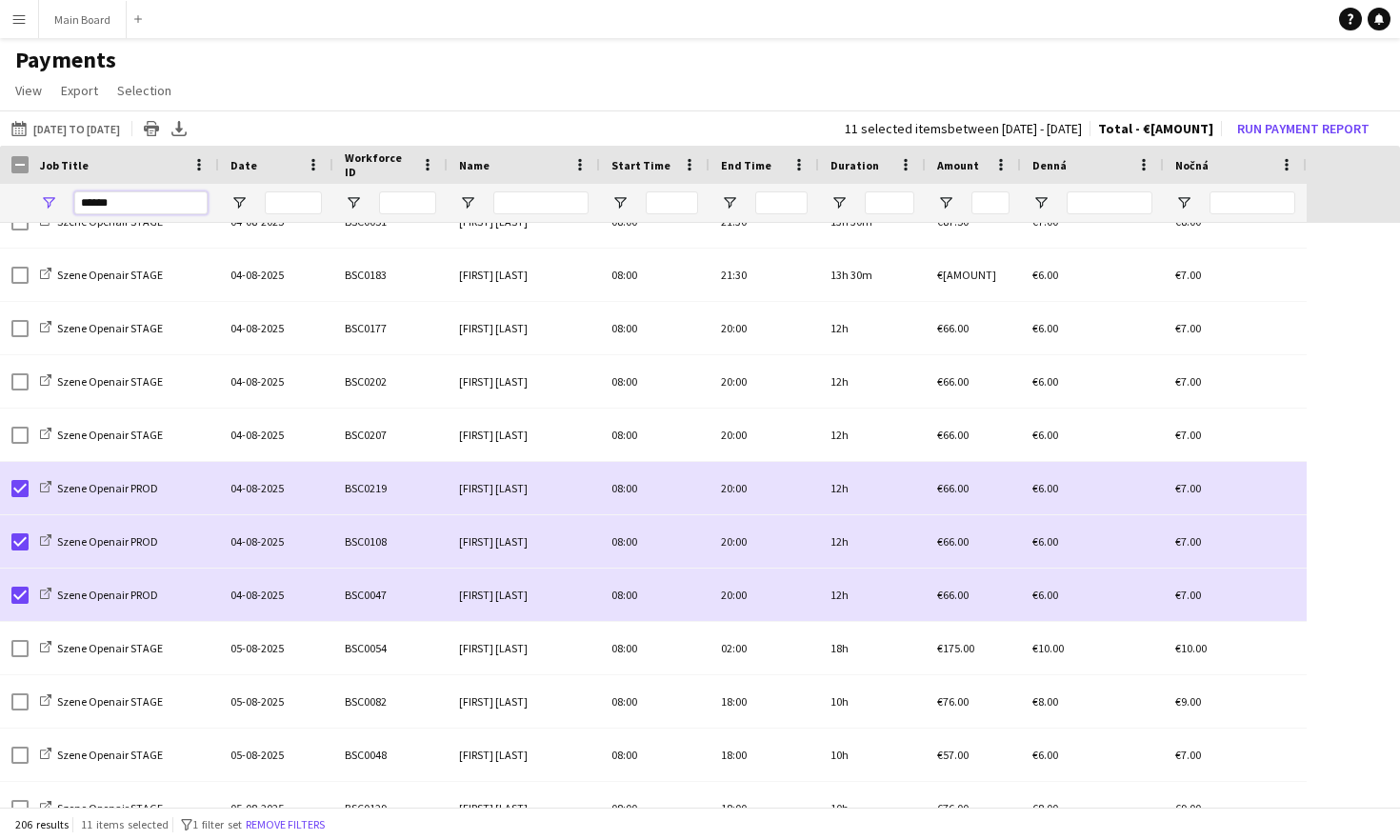 type on "*****" 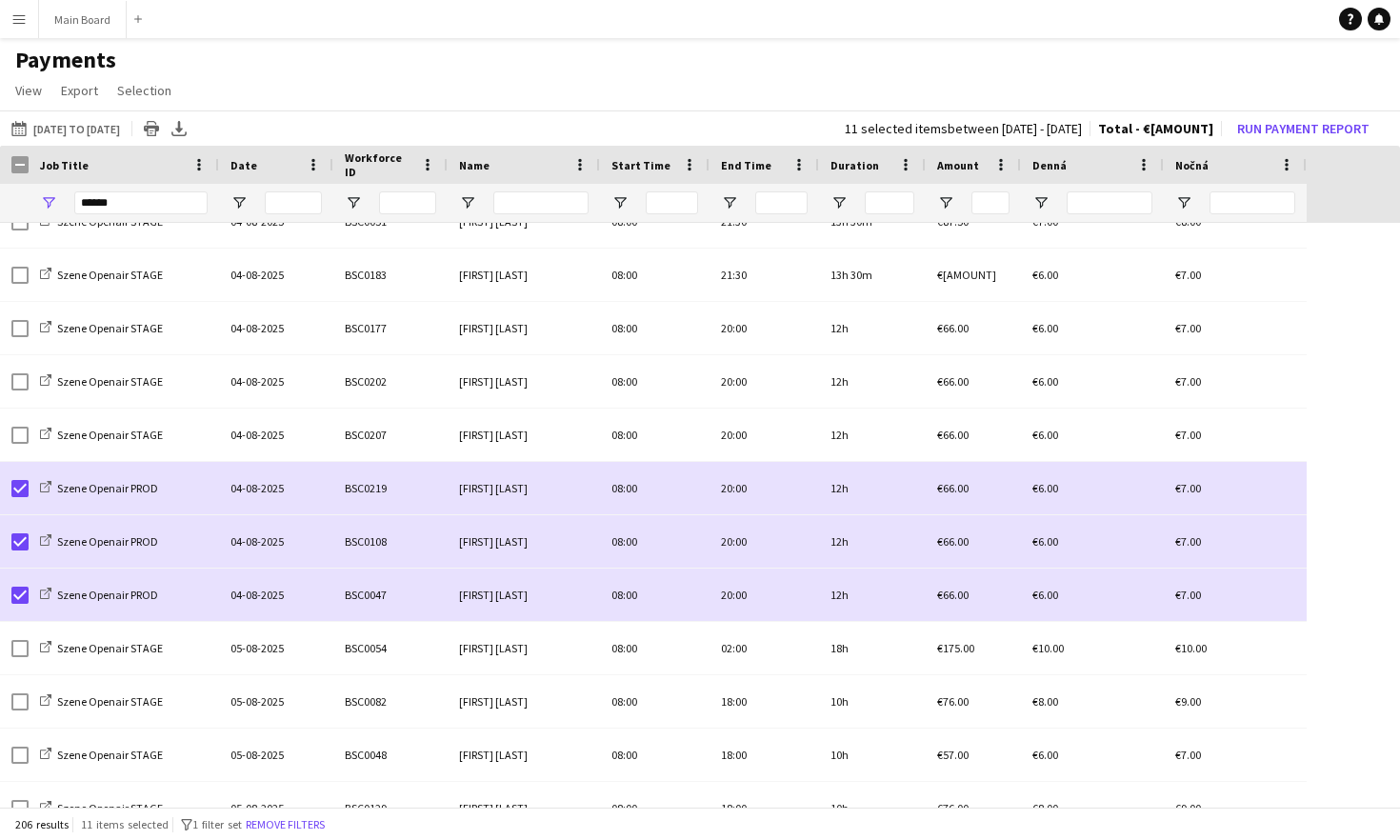 click on "Szene Openair STAGE
[DATE] BSC[NUMBER] [FIRST] [LAST] [TIME] [TIME] [TIME] €[AMOUNT] €[AMOUNT] €[AMOUNT]
Szene Openair STAGE
[DATE] BSC[NUMBER] [FIRST] [LAST] [TIME] [TIME] [TIME] €[AMOUNT] €[AMOUNT] €[AMOUNT]
Szene Openair STAGE
[DATE] BSC[NUMBER] [FIRST] [LAST] [TIME] [TIME] [TIME] €[AMOUNT] €[AMOUNT] €[AMOUNT]" at bounding box center (700, -3485) 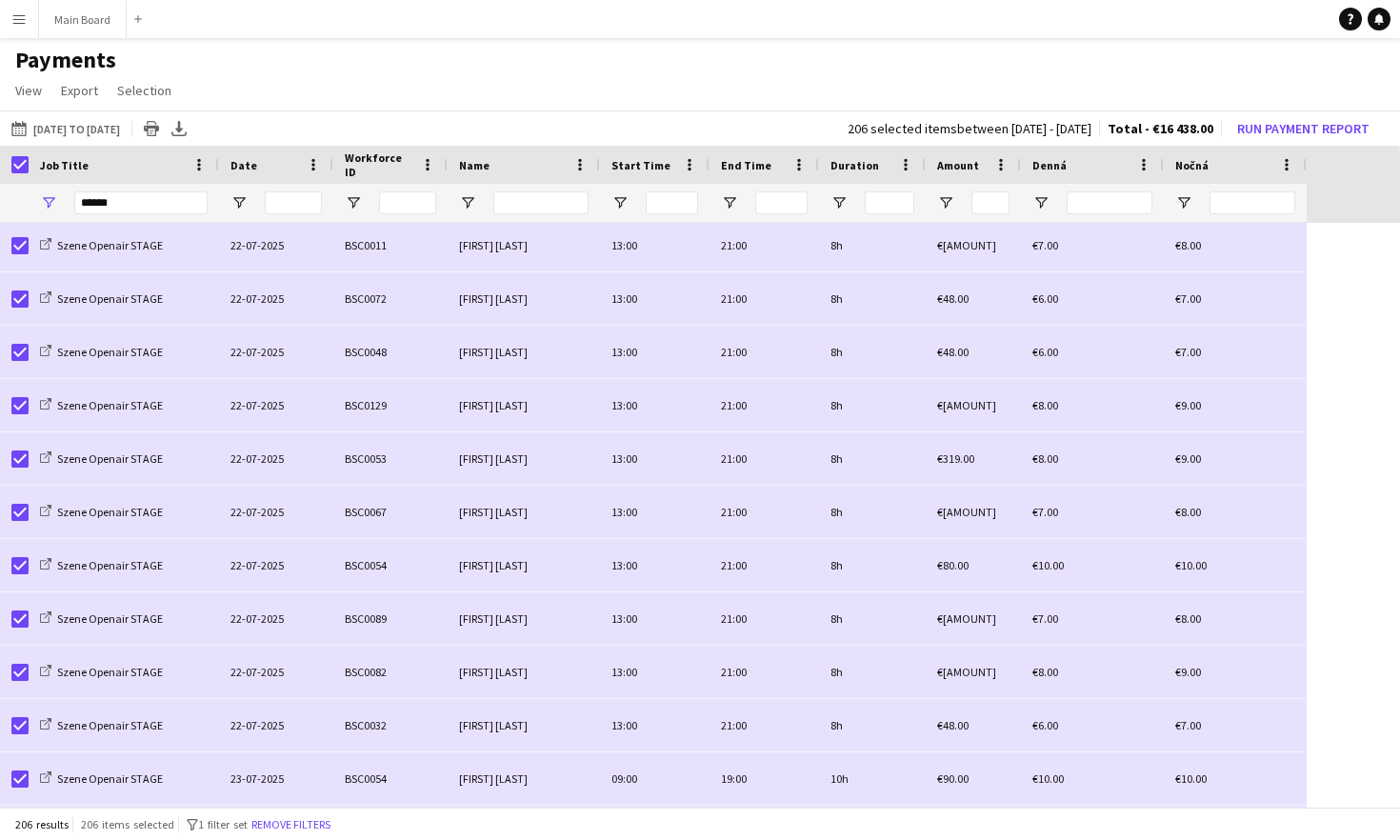 click on "Menu" at bounding box center (19, 19) 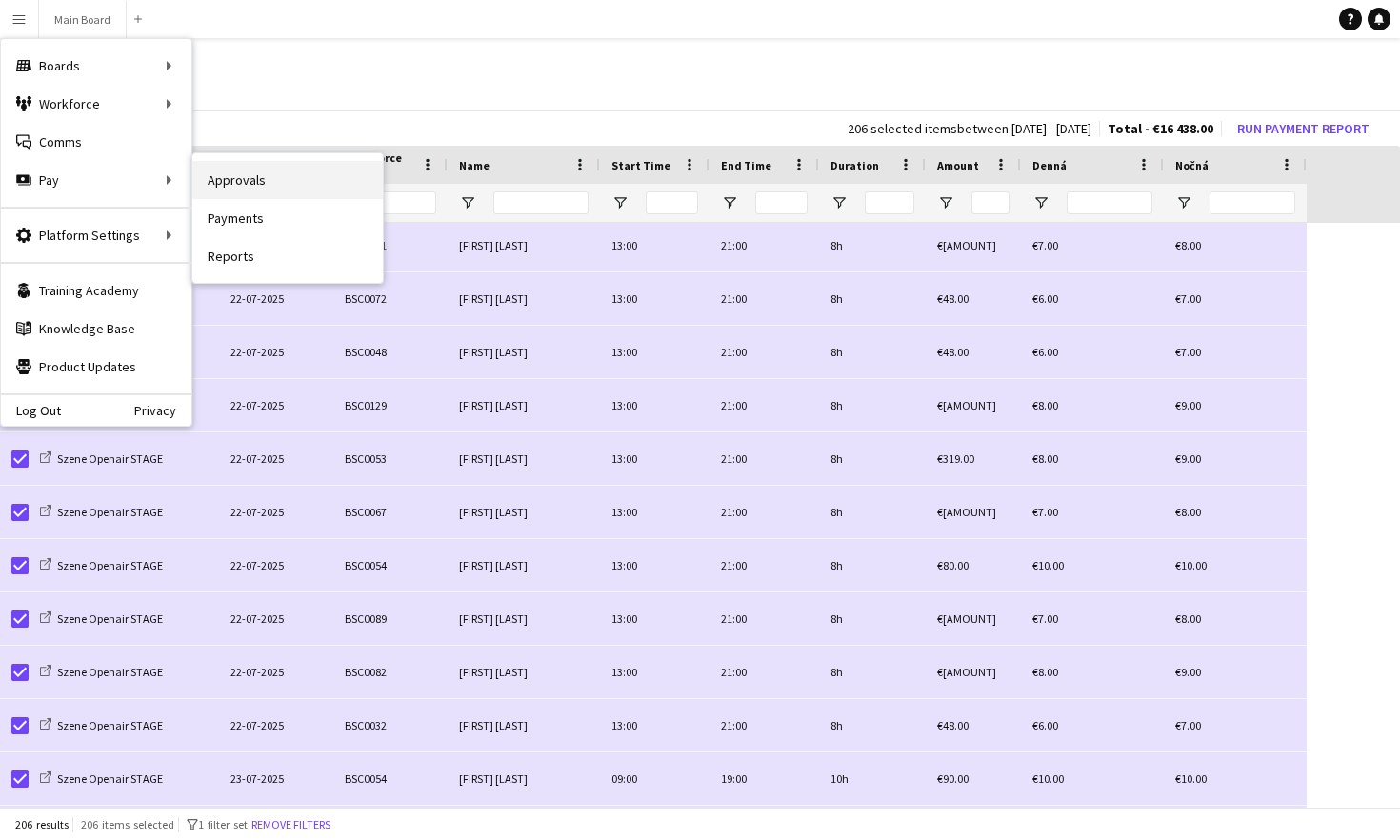 click on "Approvals" at bounding box center [288, 180] 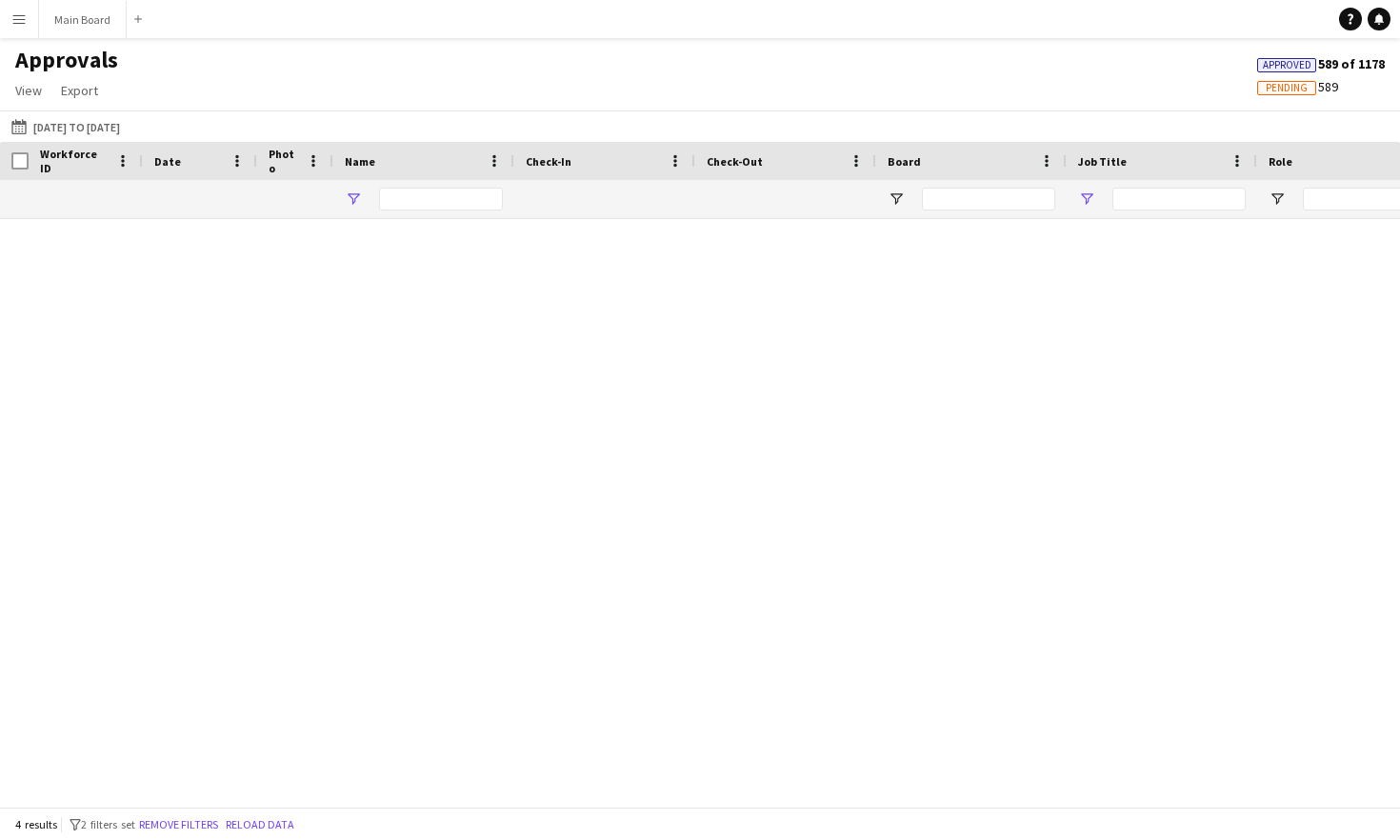 type on "****" 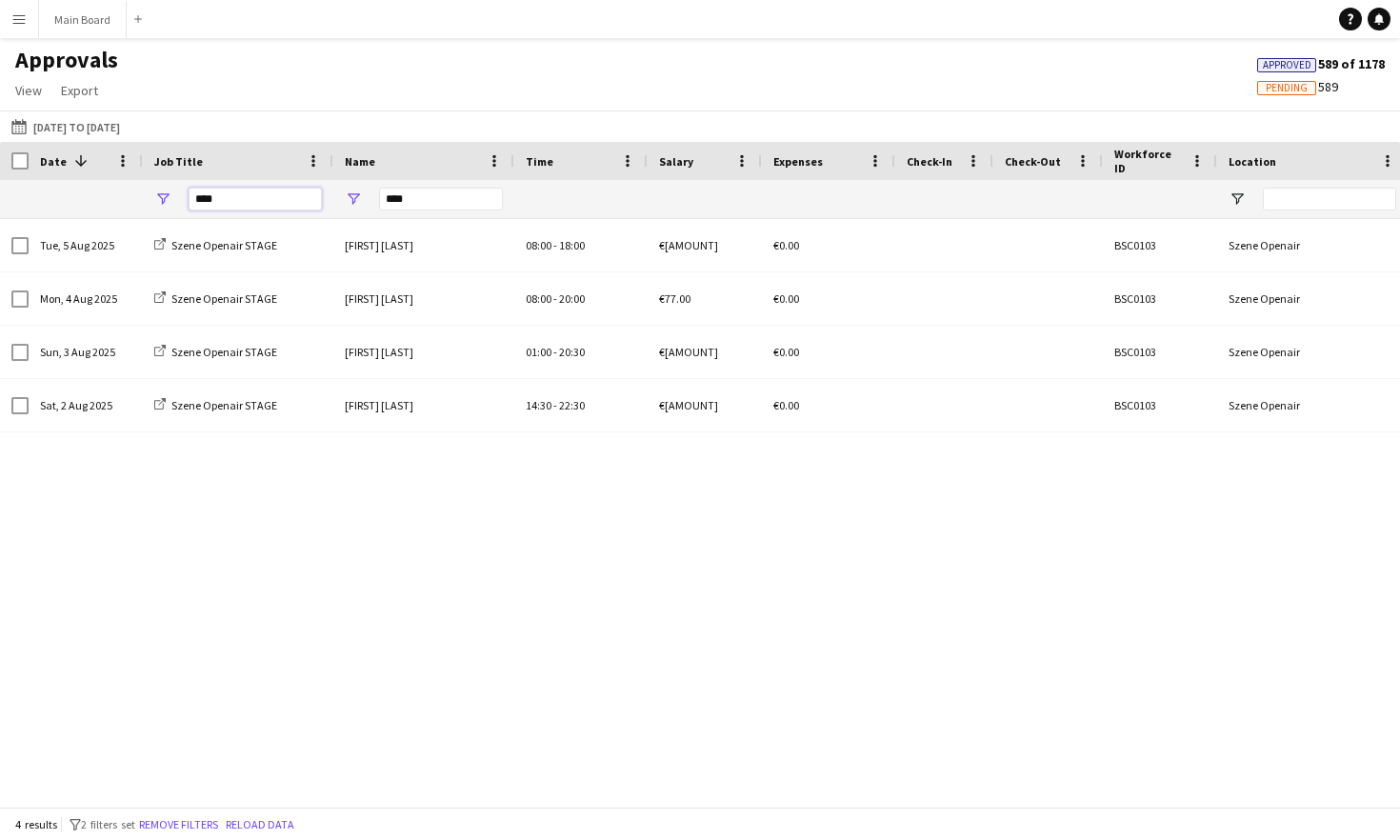 drag, startPoint x: 241, startPoint y: 200, endPoint x: 177, endPoint y: 200, distance: 64 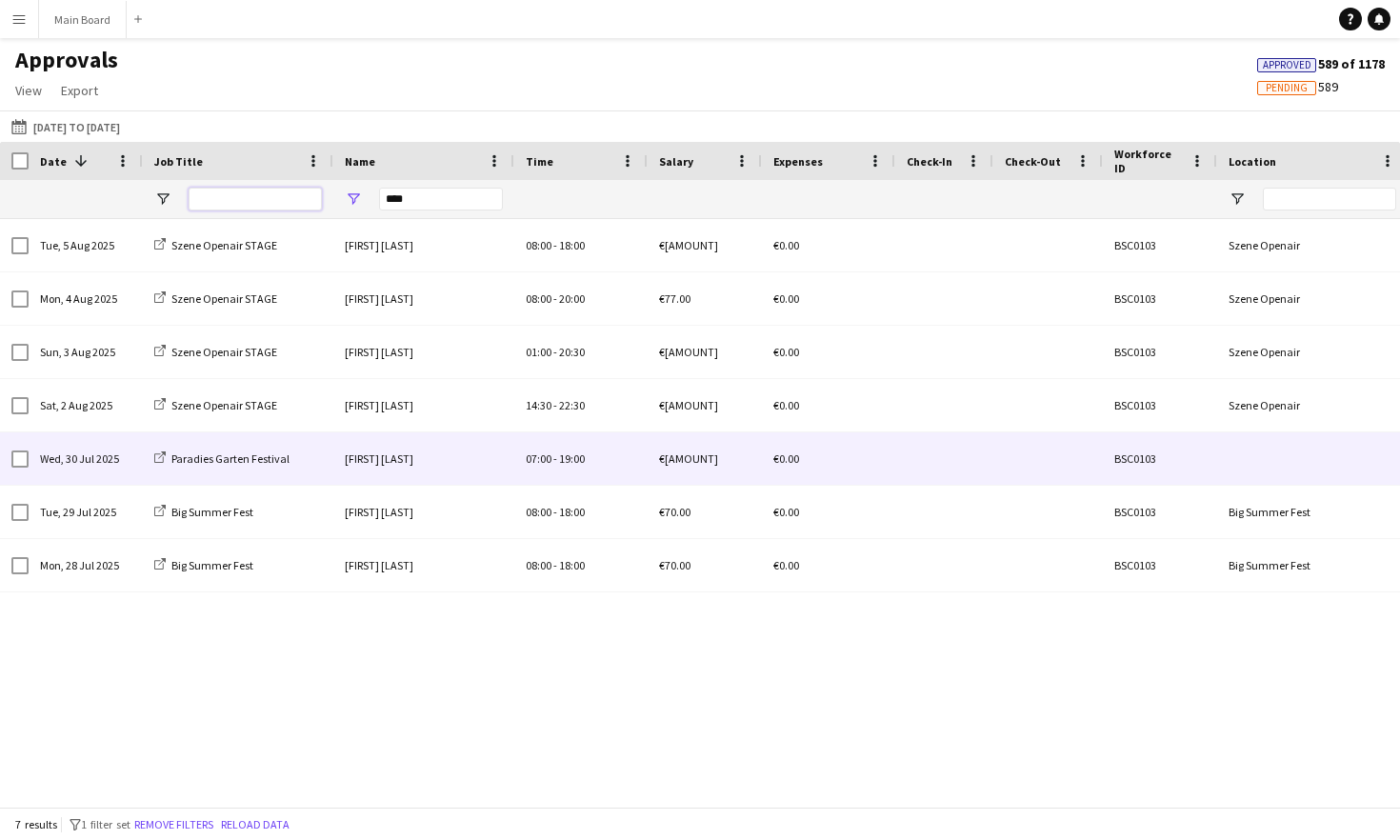type 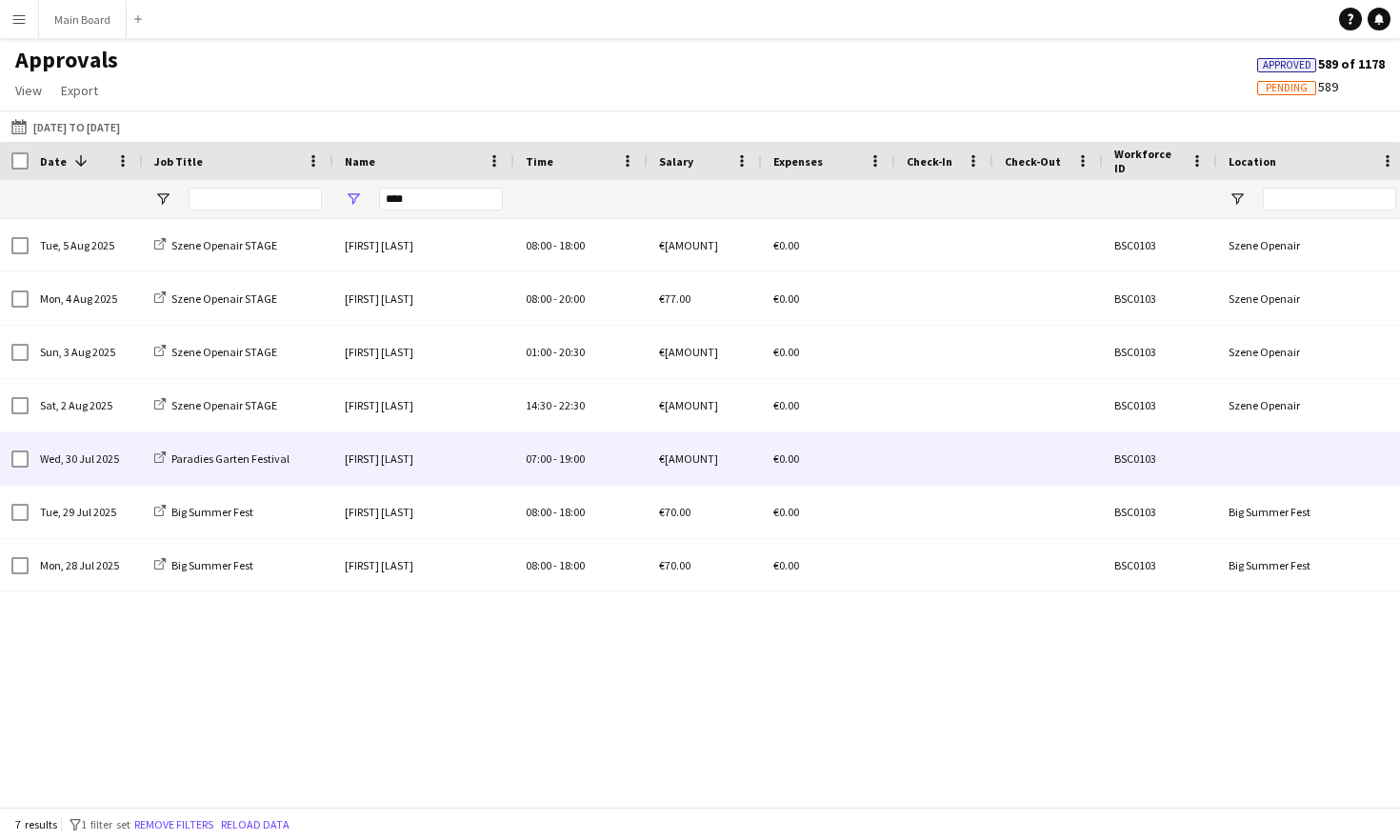 click on "07:00
-
19:00" at bounding box center [581, 458] 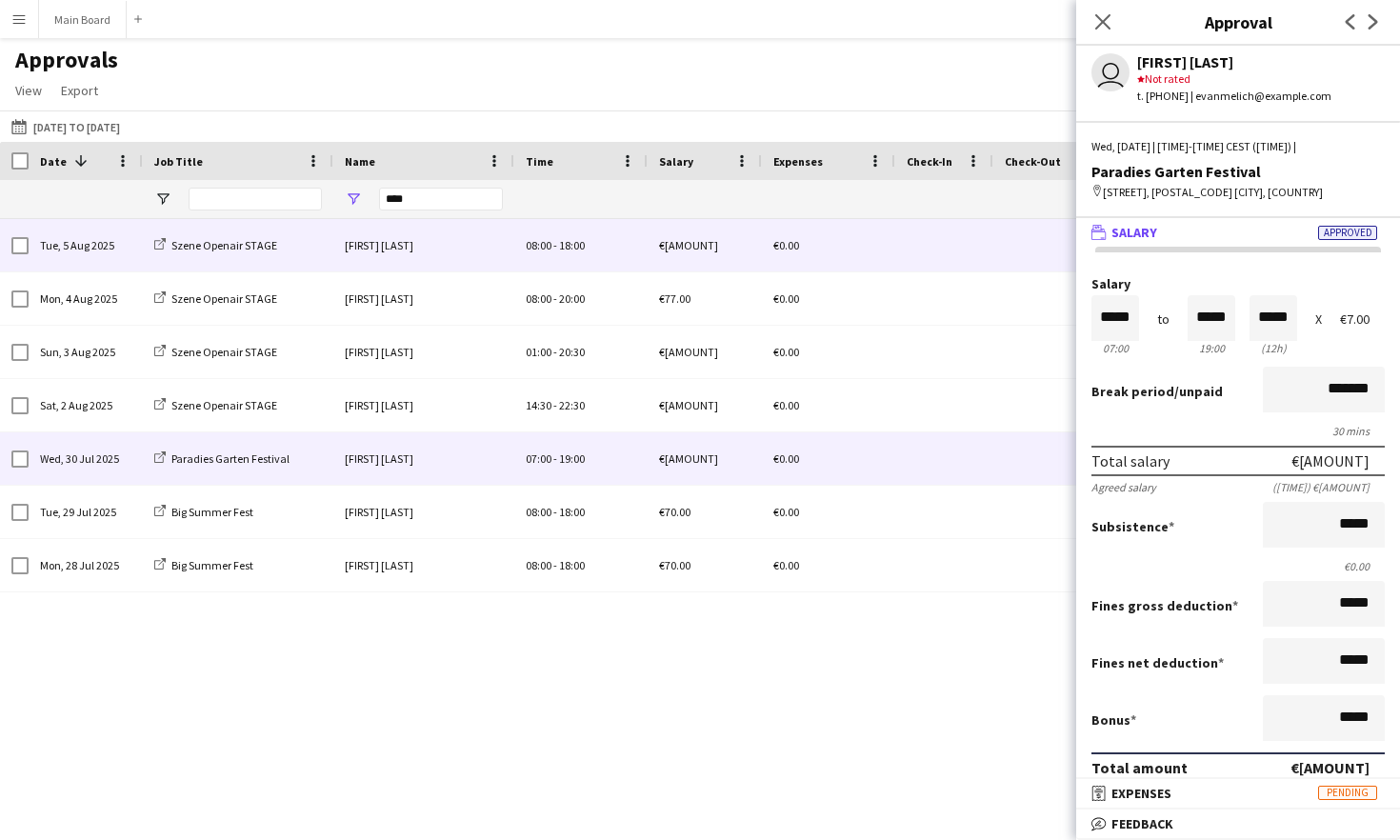 click on "[FIRST] [LAST]" at bounding box center [424, 245] 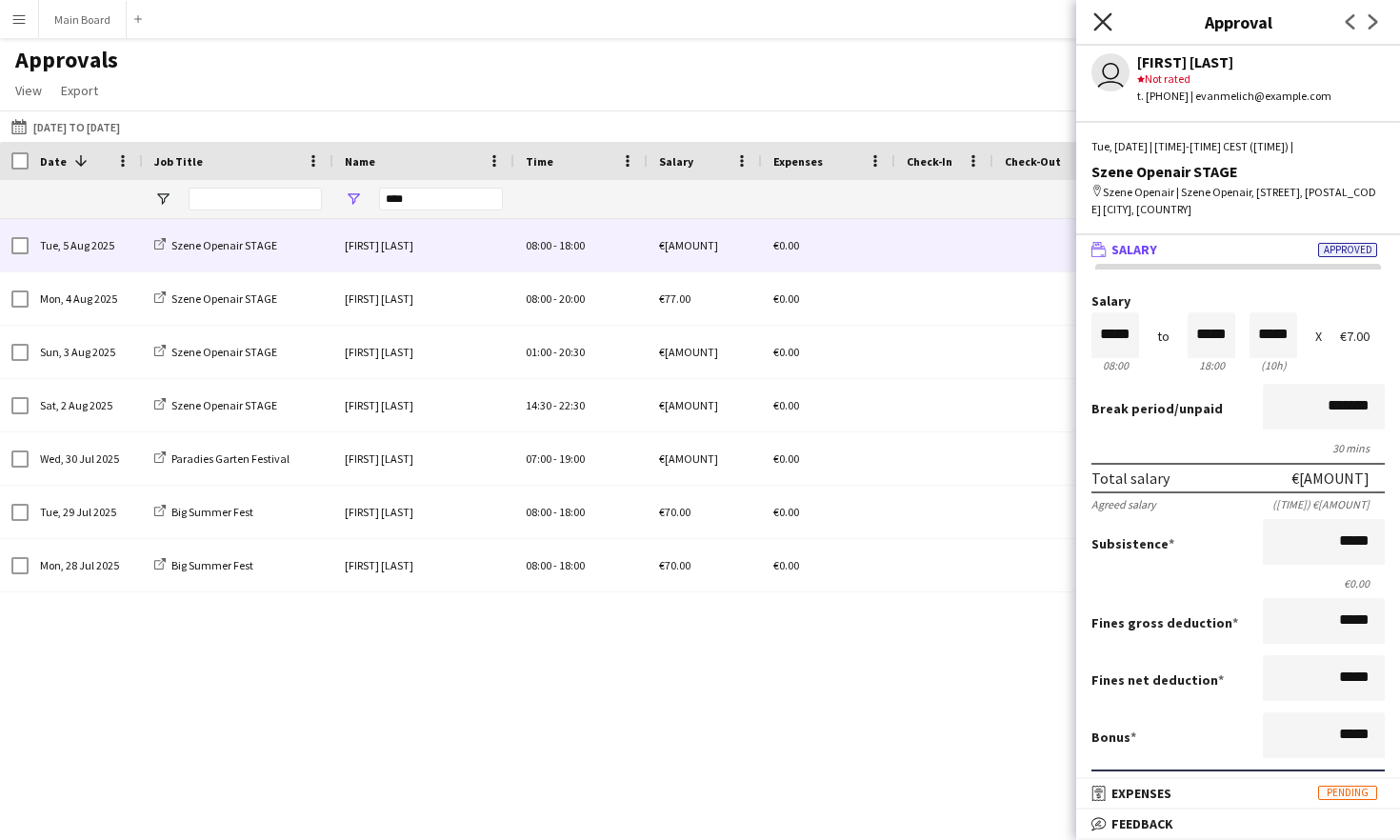 click on "Close pop-in" 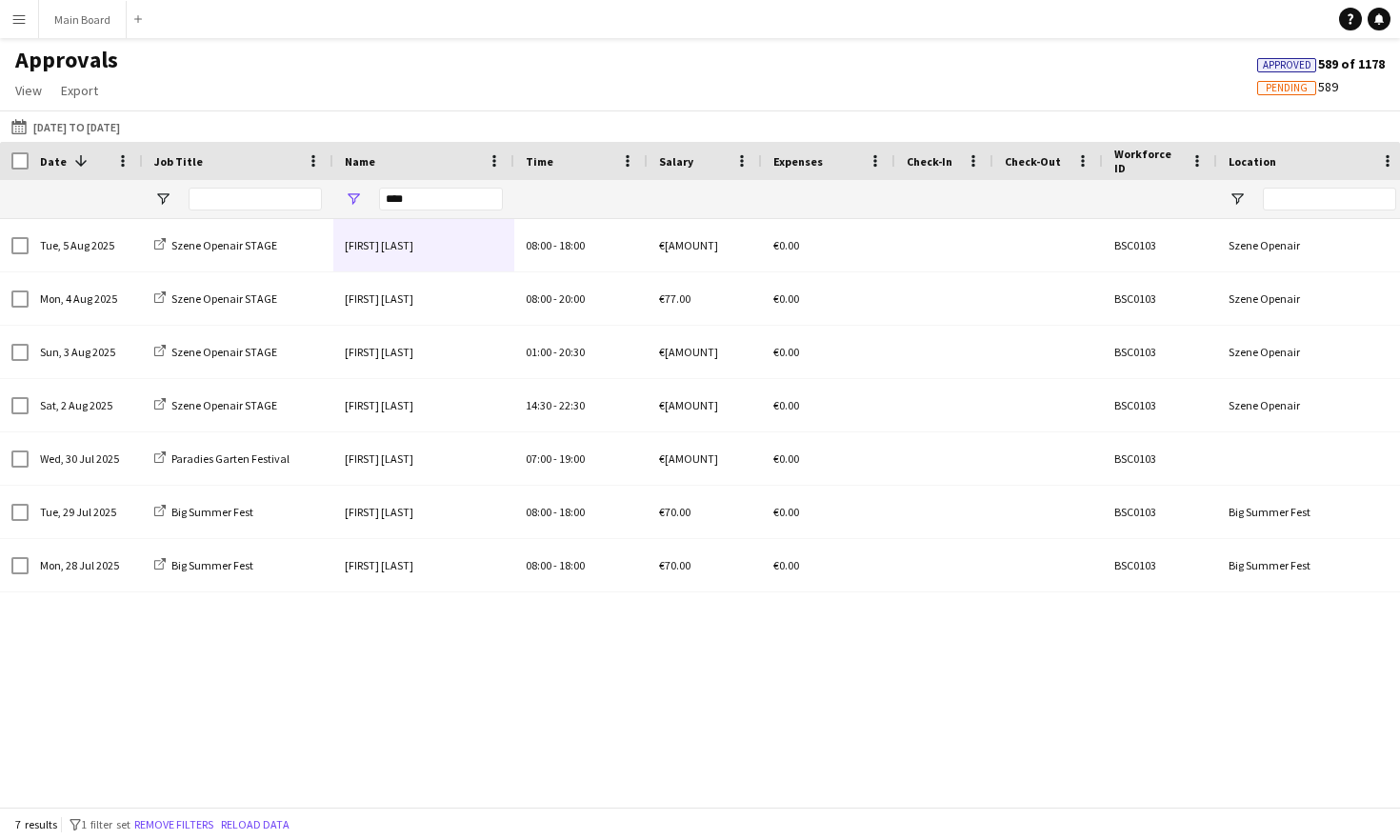 click on "Menu" at bounding box center (19, 19) 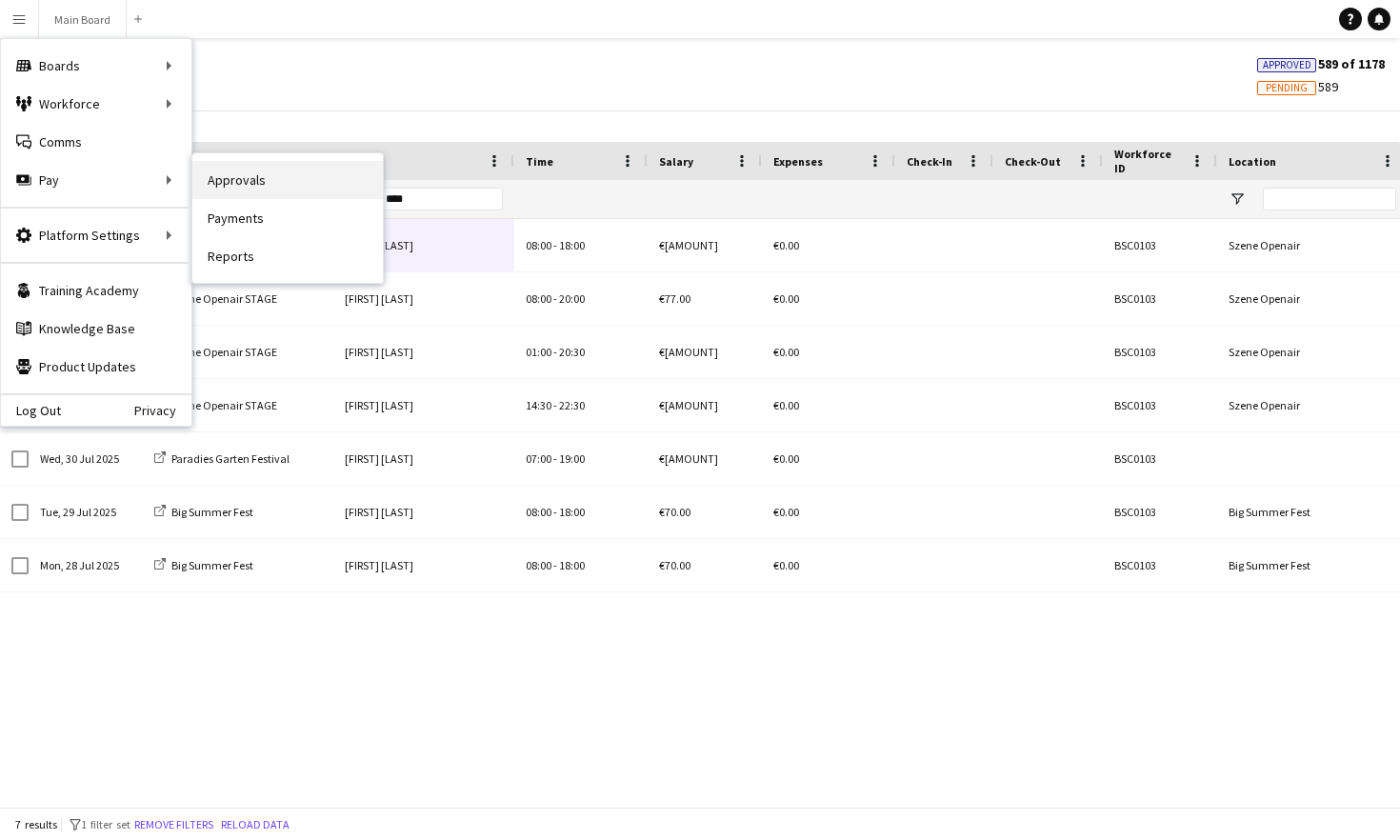click on "Approvals" at bounding box center [288, 180] 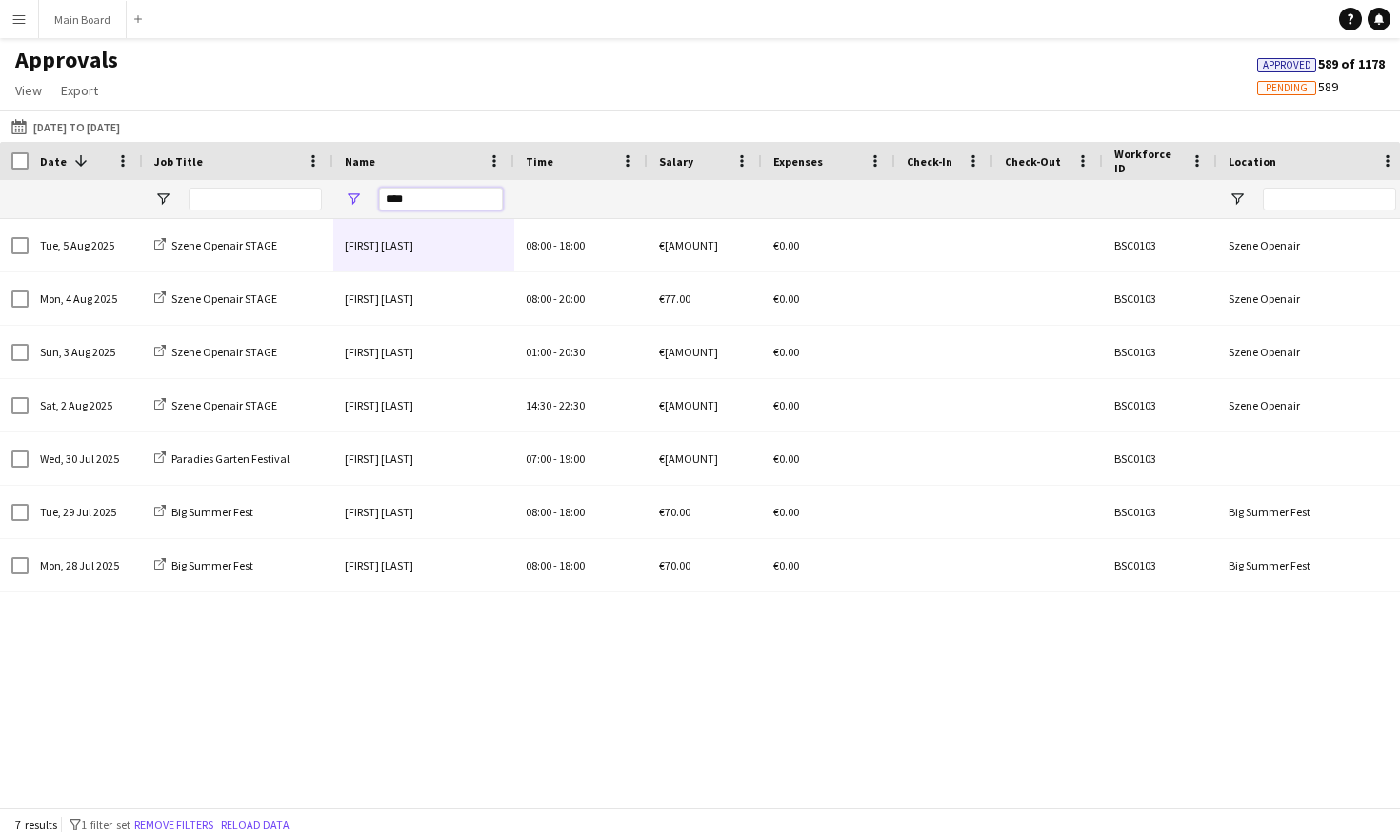 drag, startPoint x: 424, startPoint y: 202, endPoint x: 320, endPoint y: 199, distance: 104.04326 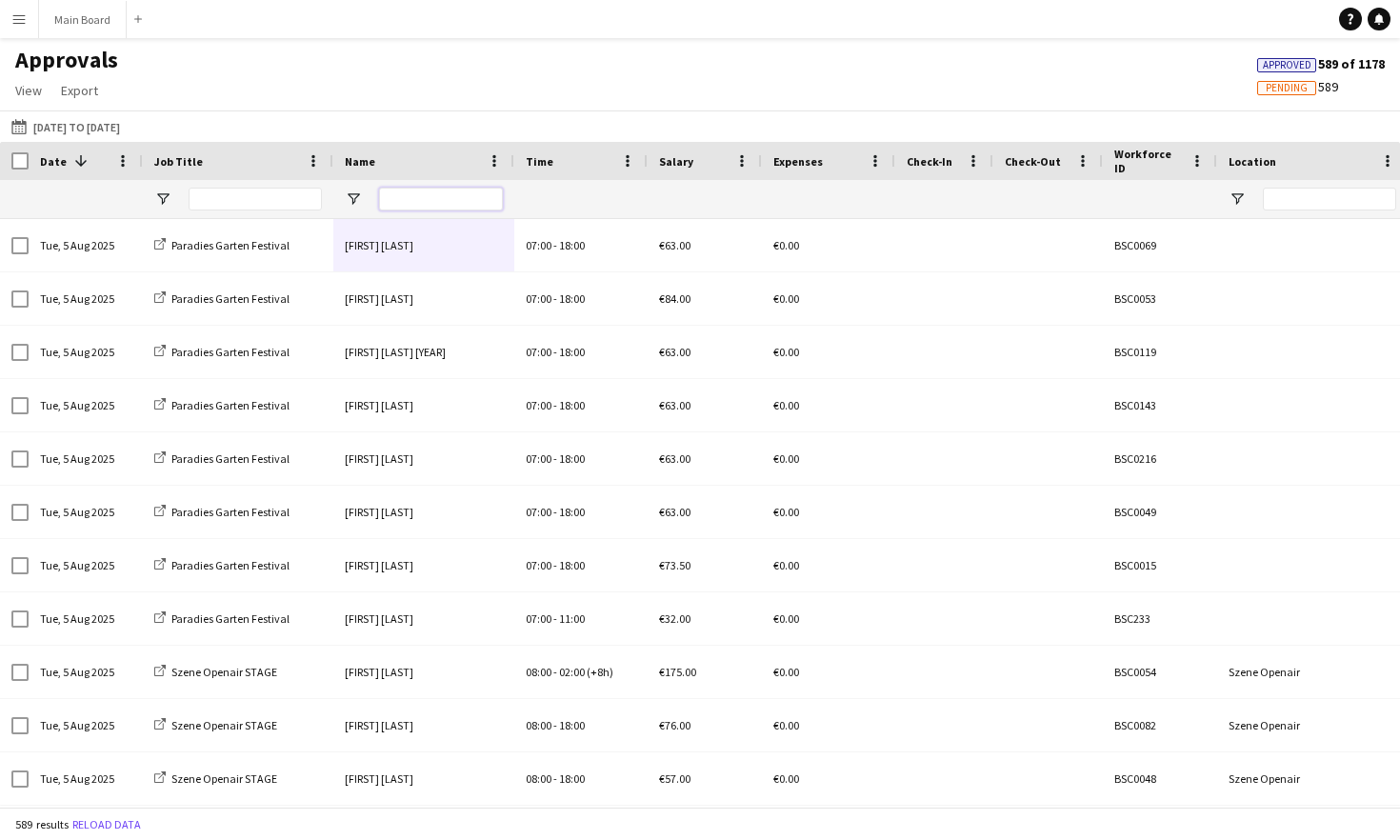 type 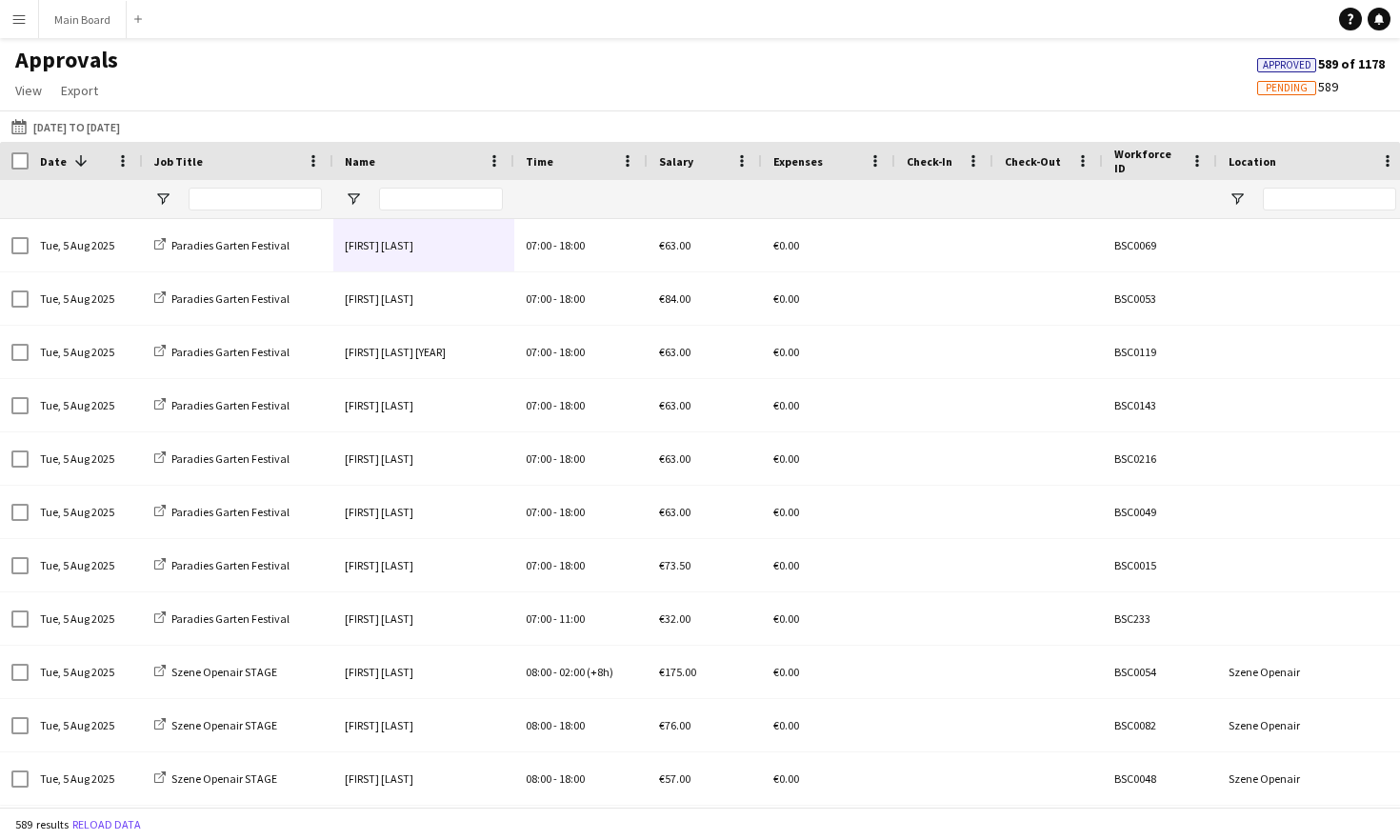 click on "[DATE] to [DATE]
[DATE] to [DATE]
Today   This Week   This Month   Yesterday   Last Week   Last Month  AUG [YEAR] AUG [YEAR] Monday M Tuesday T Wednesday W Thursday T Friday F Saturday S Sunday S  AUG   1   2   3   4   5   6   7   8   9   10   11   12   13   14   15   16   17   18   19   20   21   22   23   24   25   26   27   28   29   30   31
Comparison range
Comparison range
Apply" 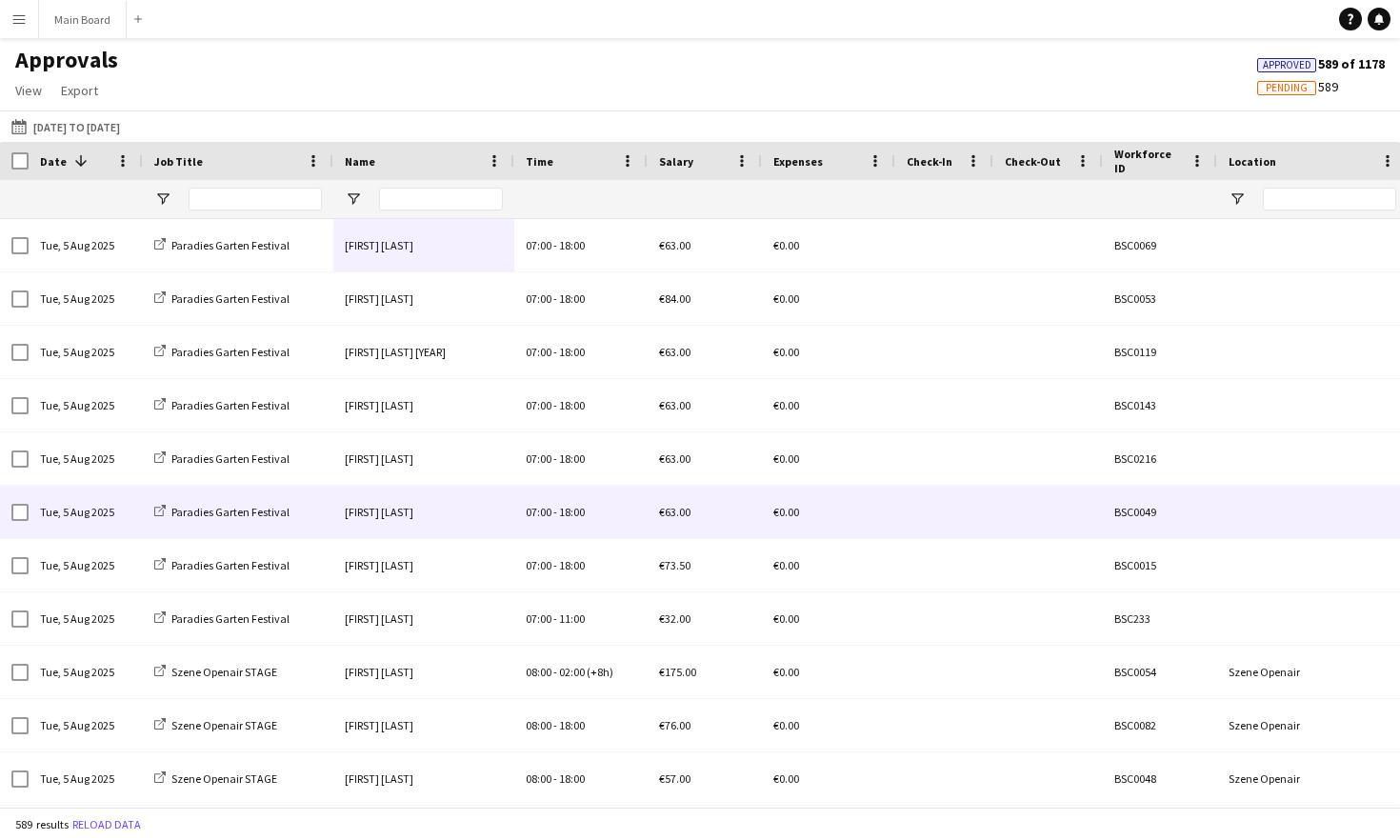 scroll, scrollTop: 109, scrollLeft: 0, axis: vertical 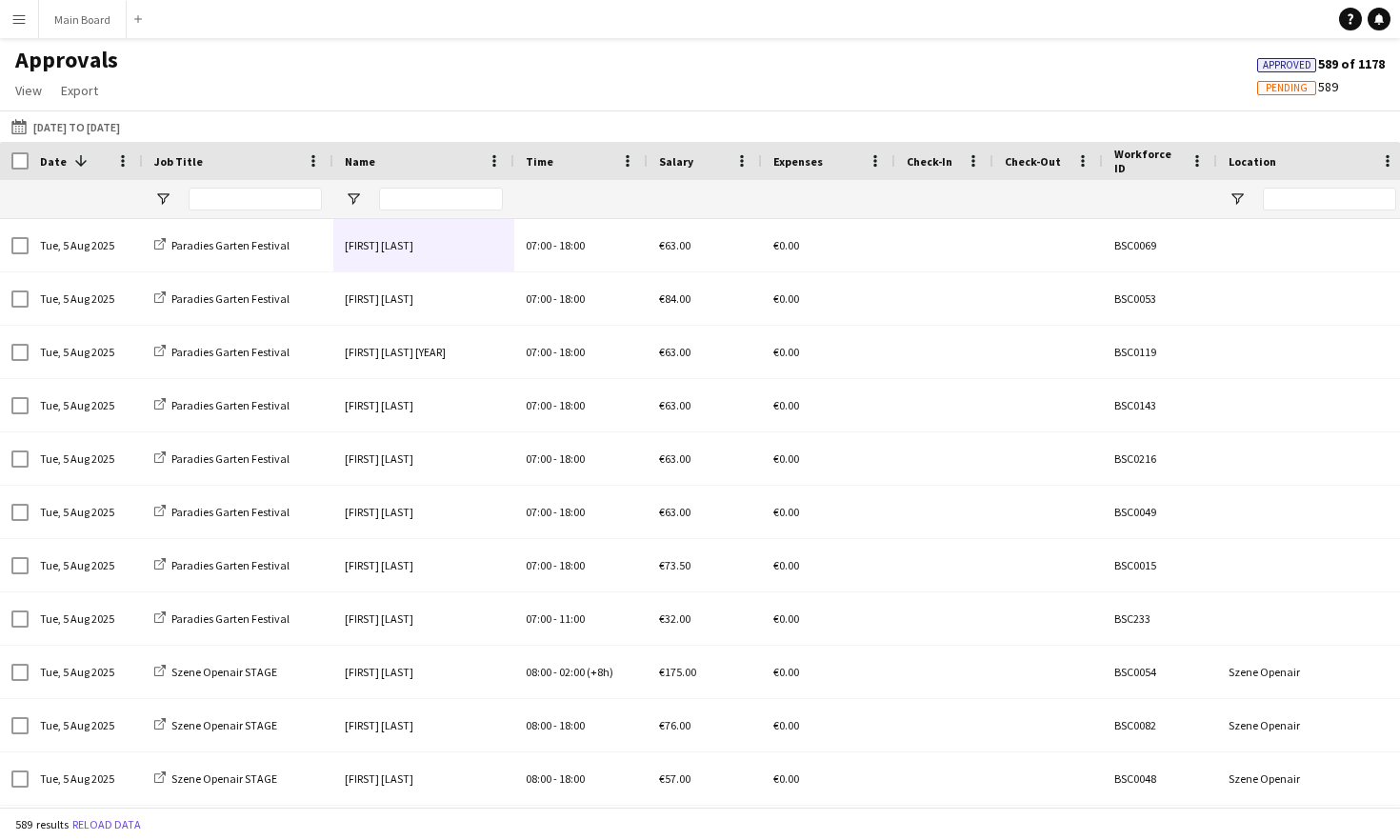 click on "Menu" at bounding box center (19, 19) 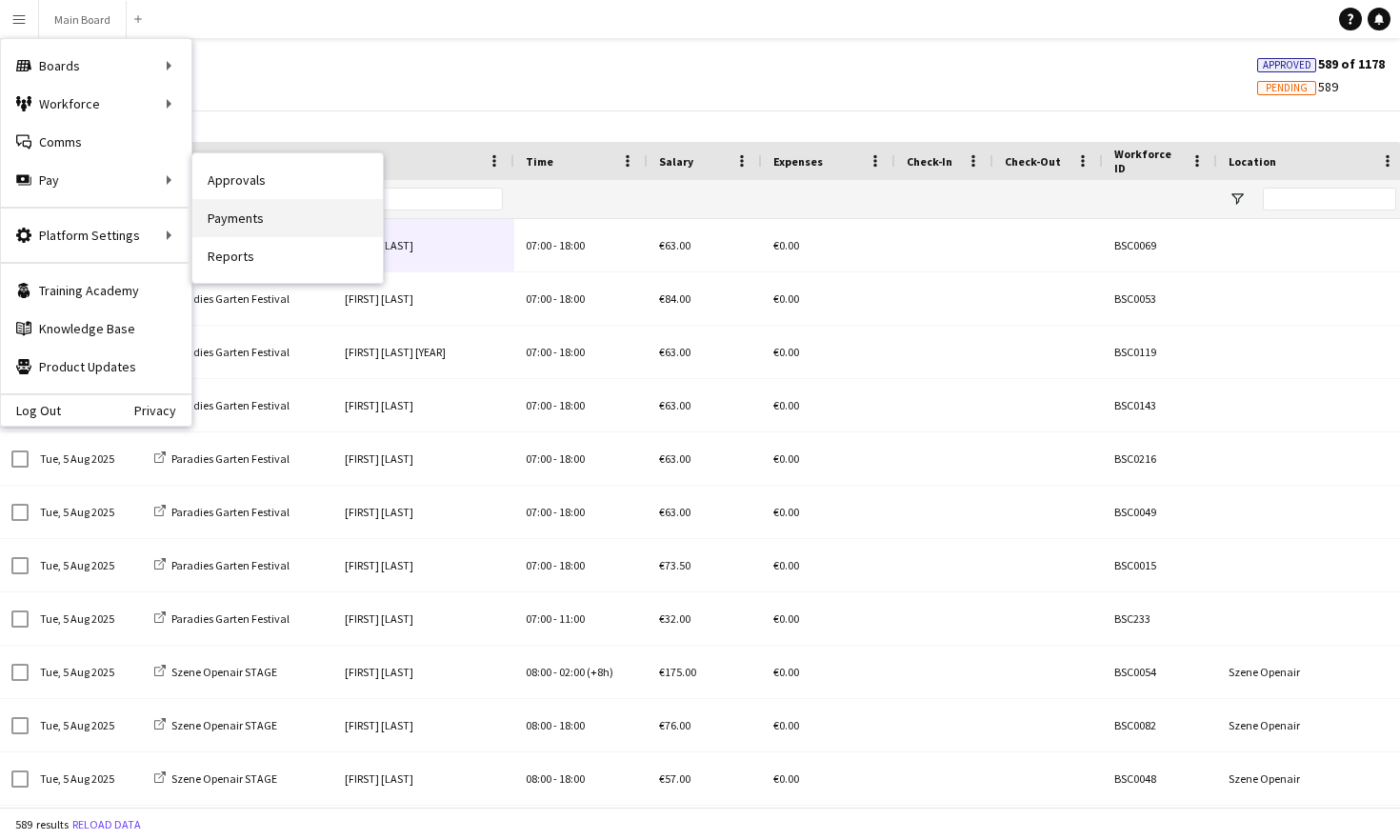 click on "Payments" at bounding box center (288, 218) 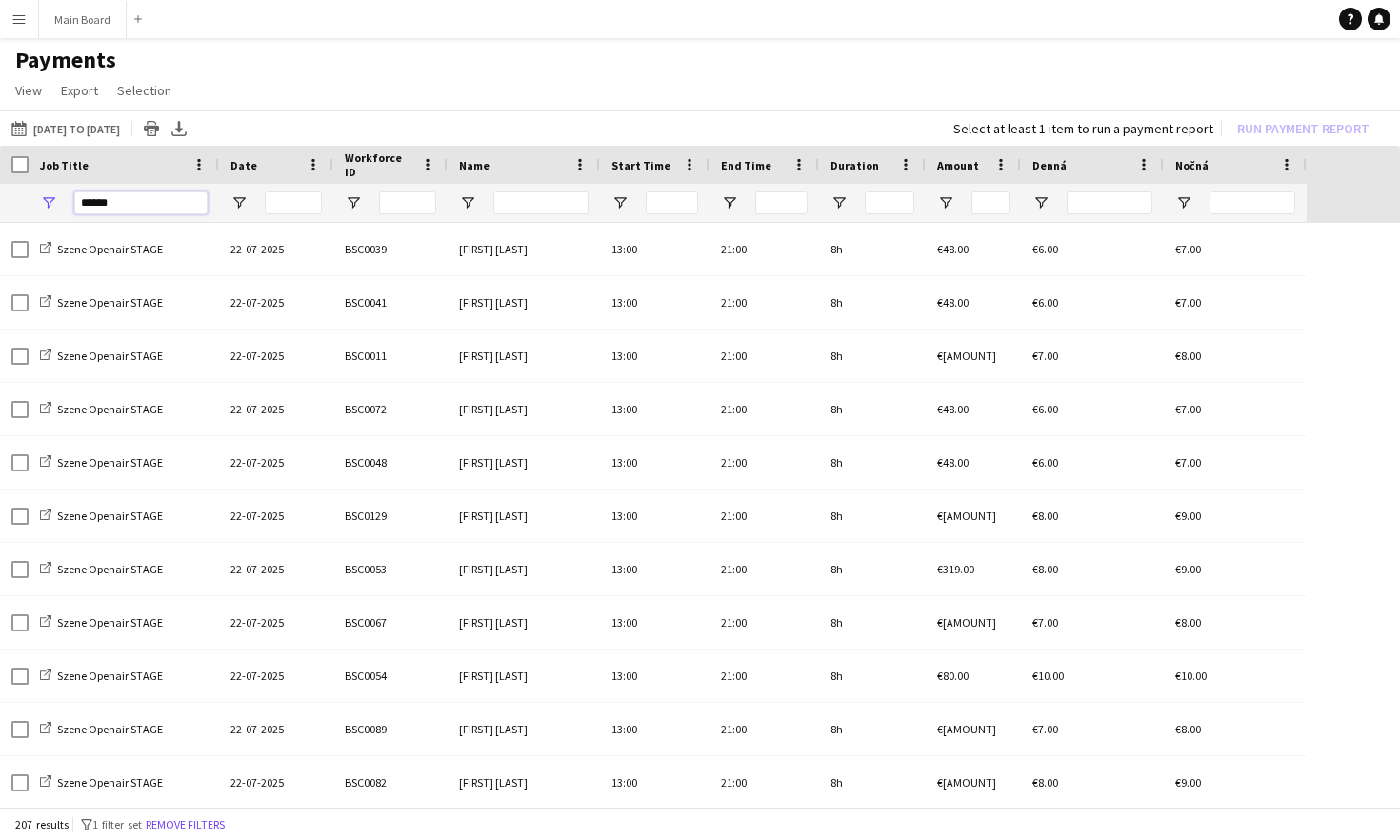drag, startPoint x: 165, startPoint y: 204, endPoint x: 30, endPoint y: 203, distance: 135.0037 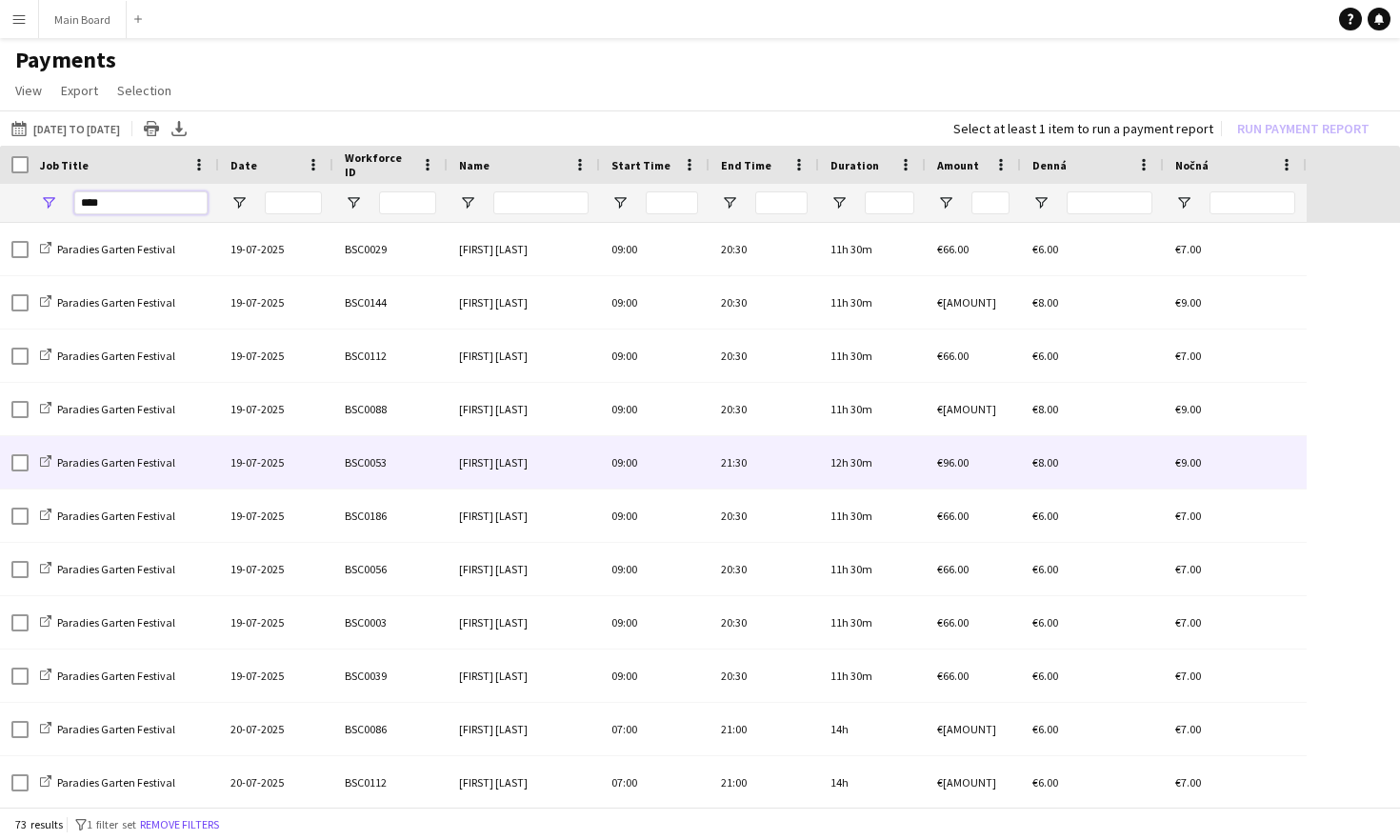scroll, scrollTop: 57, scrollLeft: 0, axis: vertical 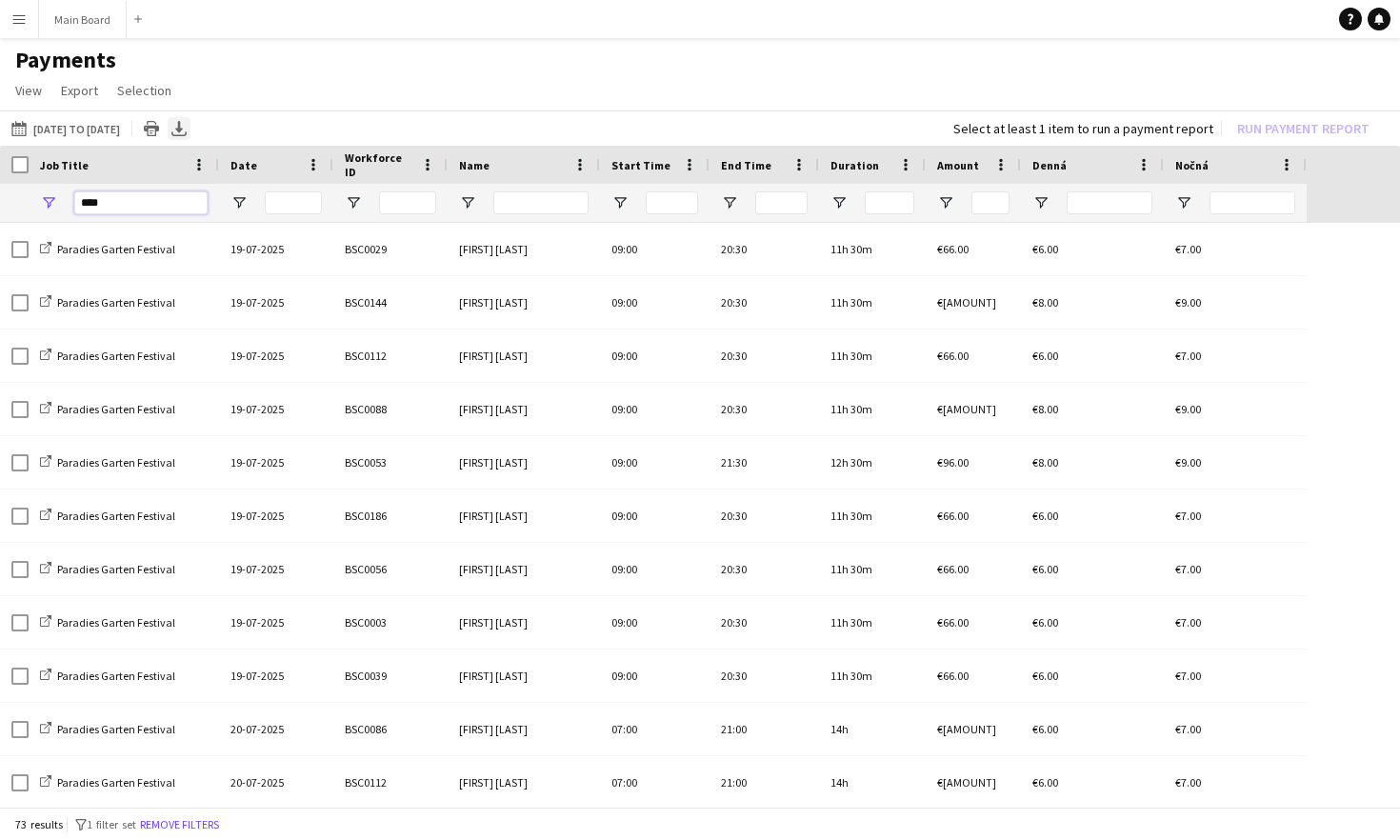 type on "****" 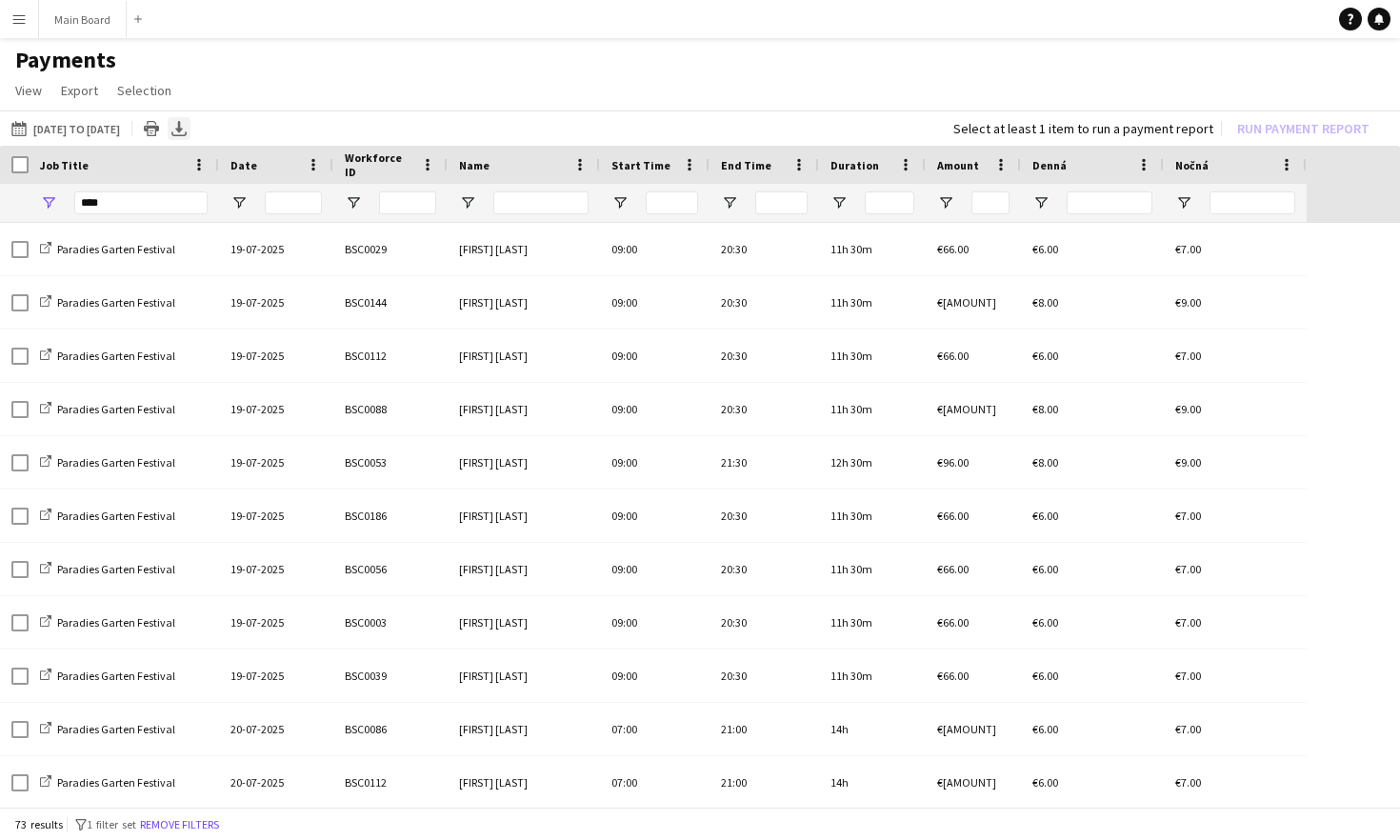click 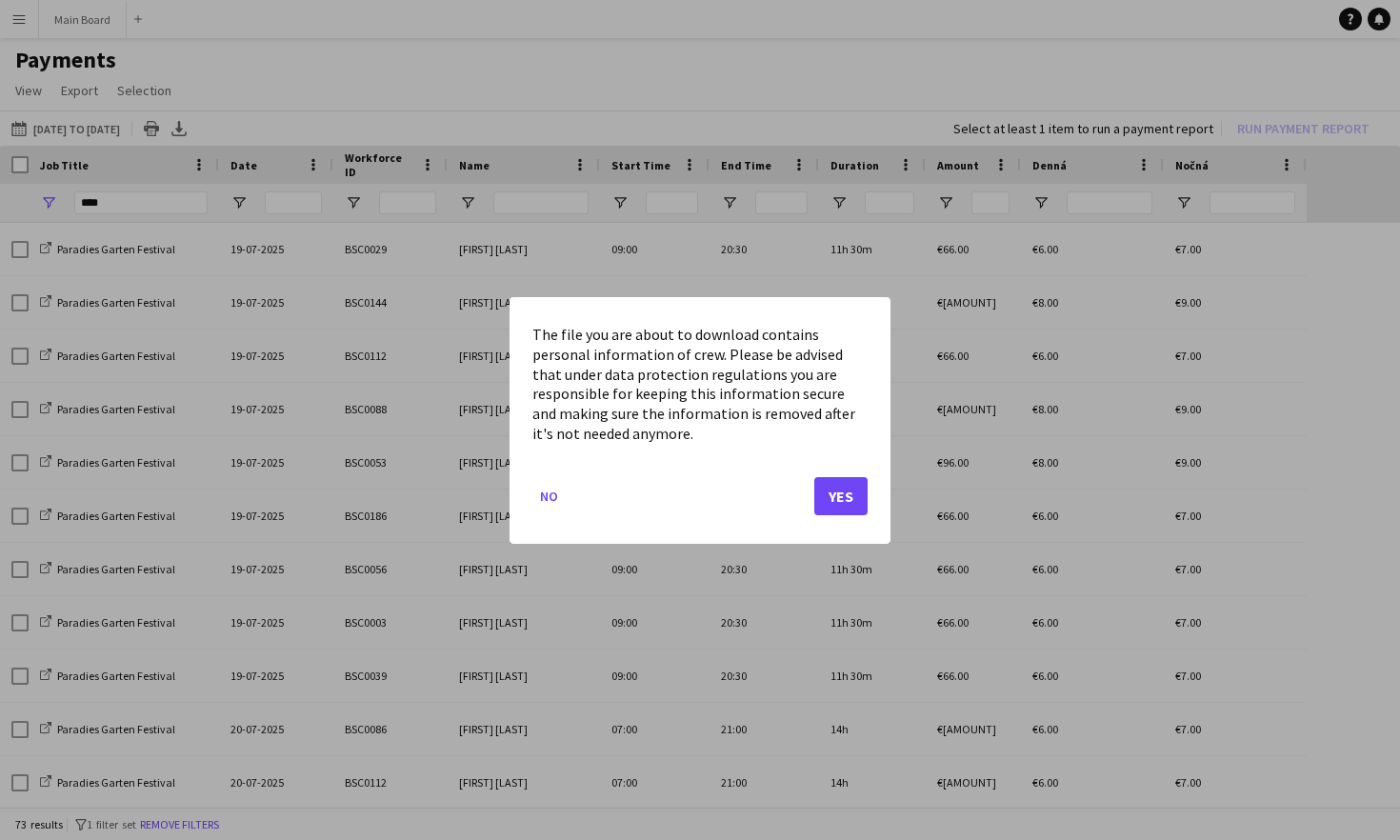 click at bounding box center [700, 420] 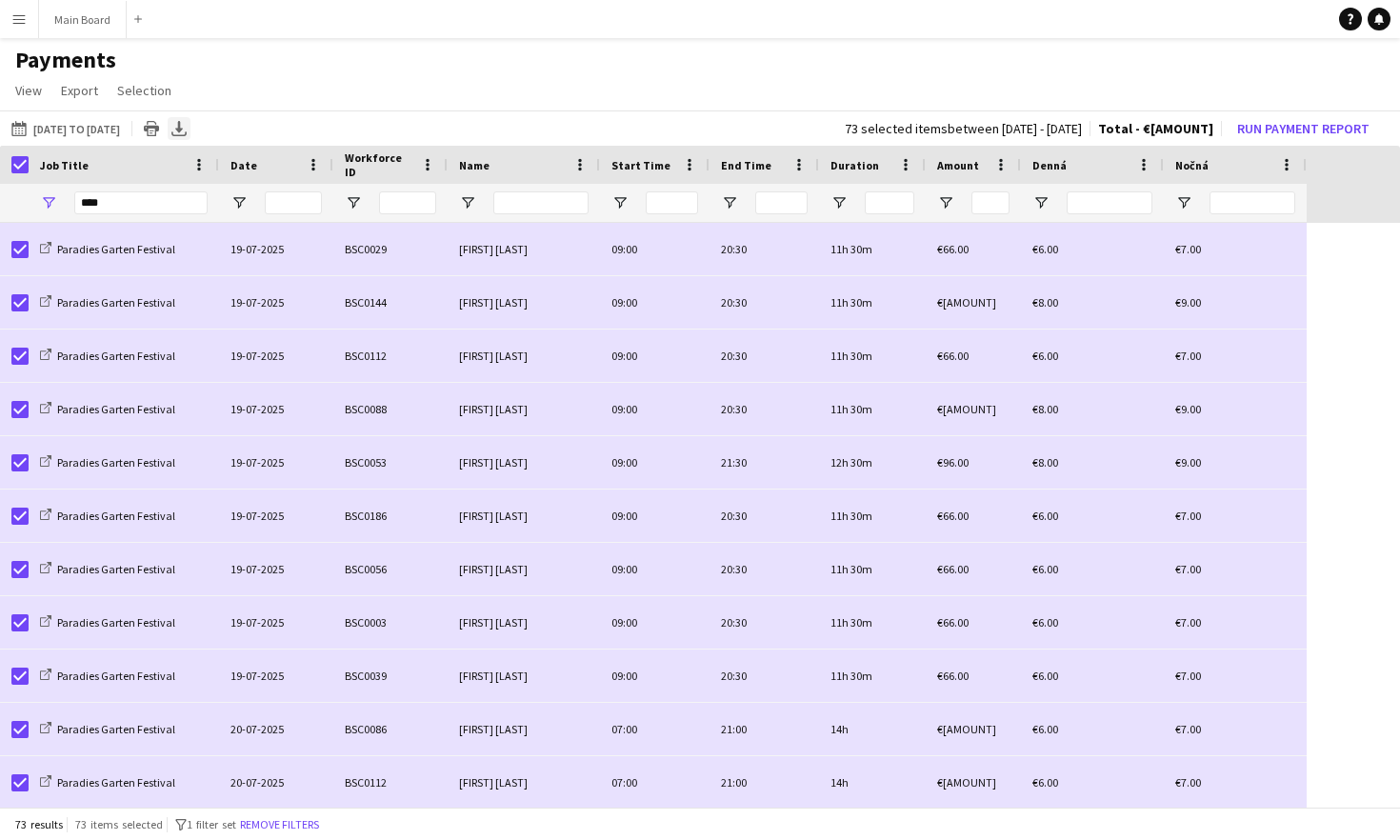 click on "Export XLSX" 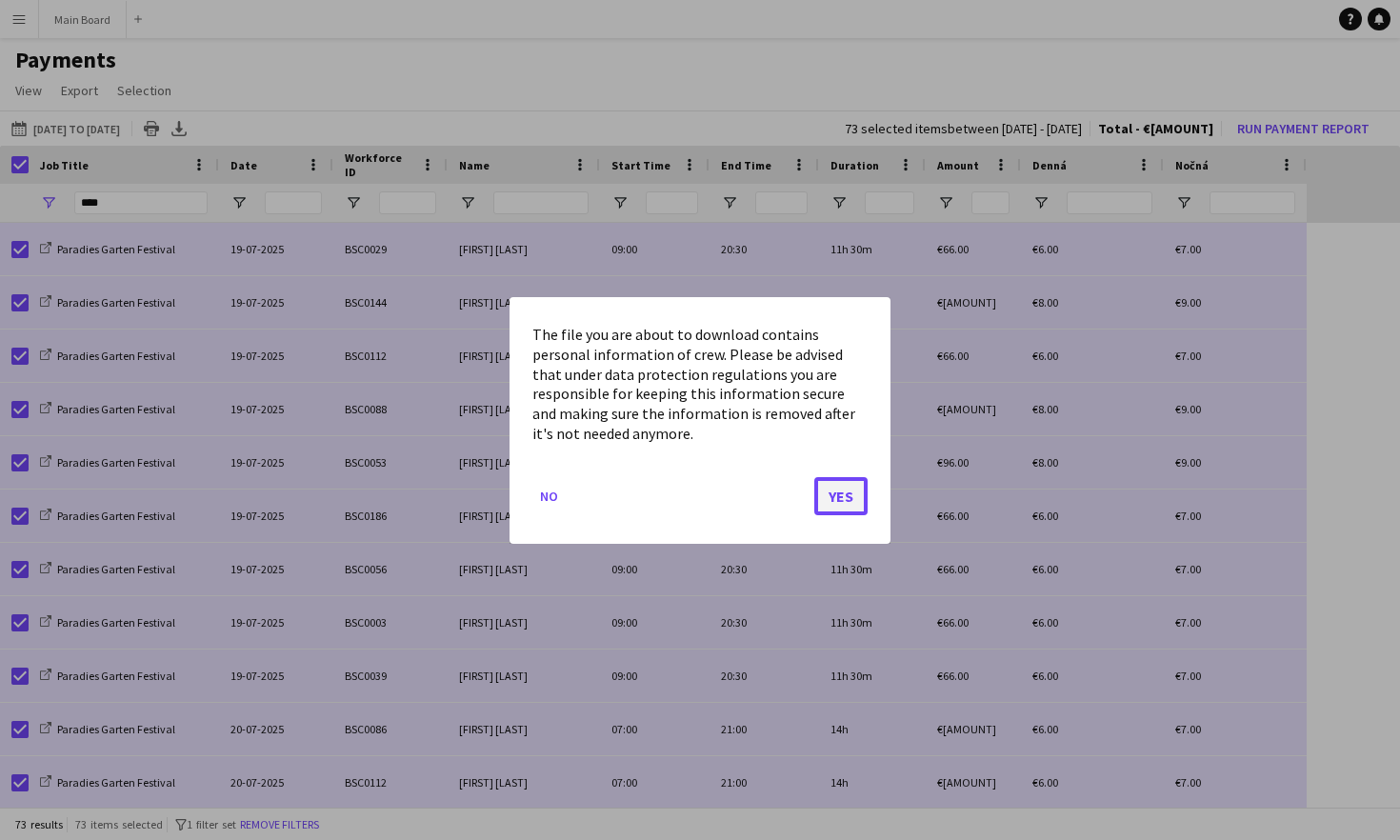 click on "Yes" 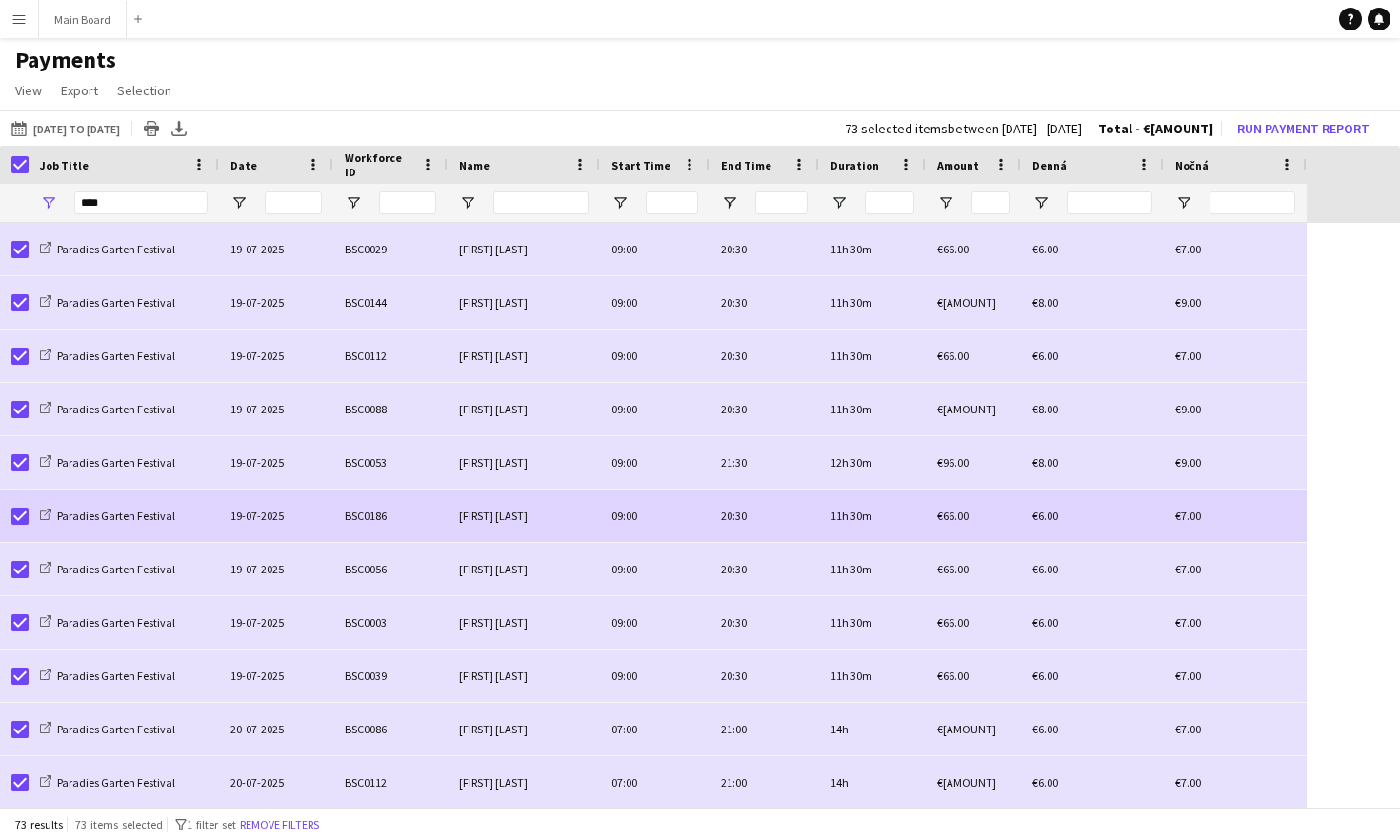 scroll, scrollTop: 23, scrollLeft: 0, axis: vertical 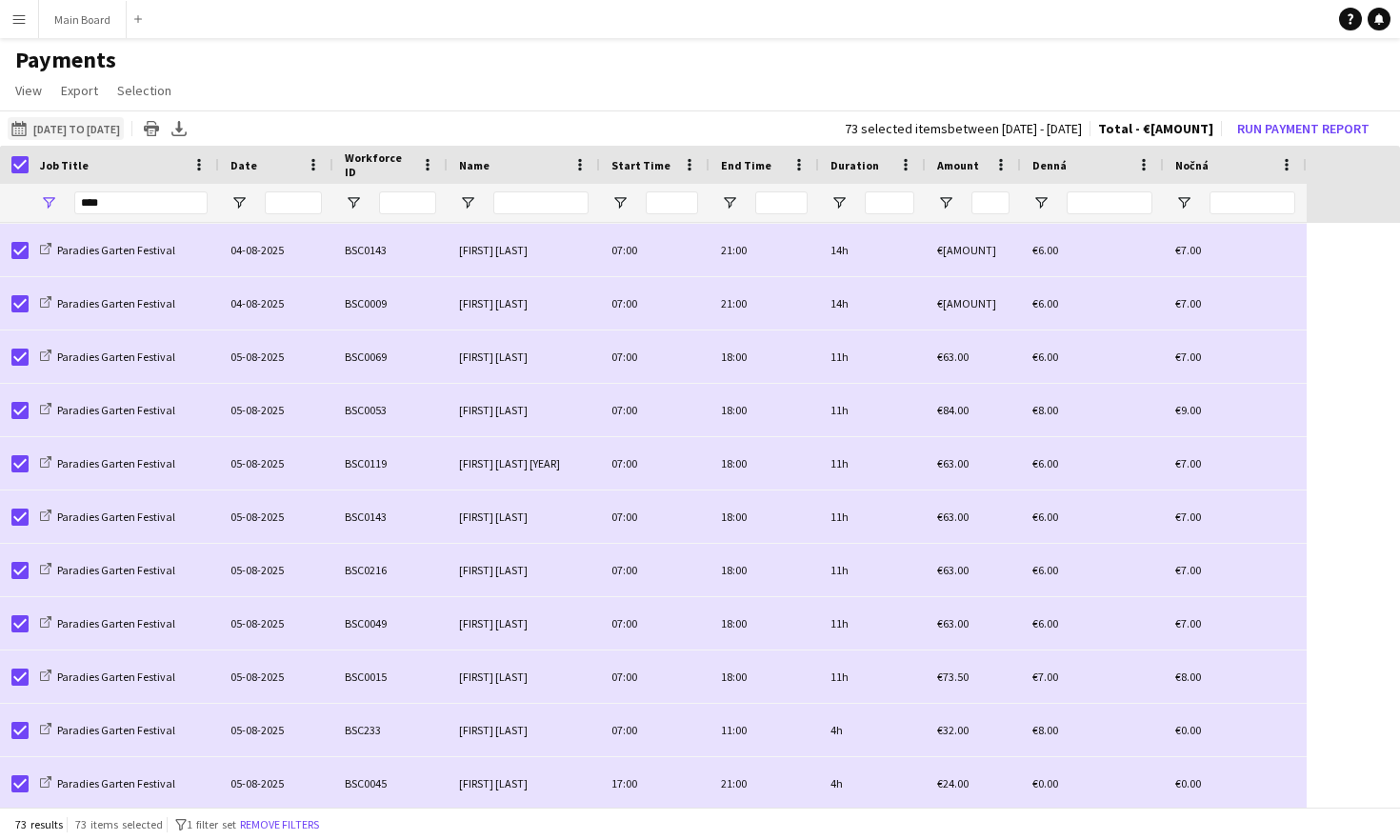 click on "[DATE] to [DATE]
[DATE] to [DATE]" 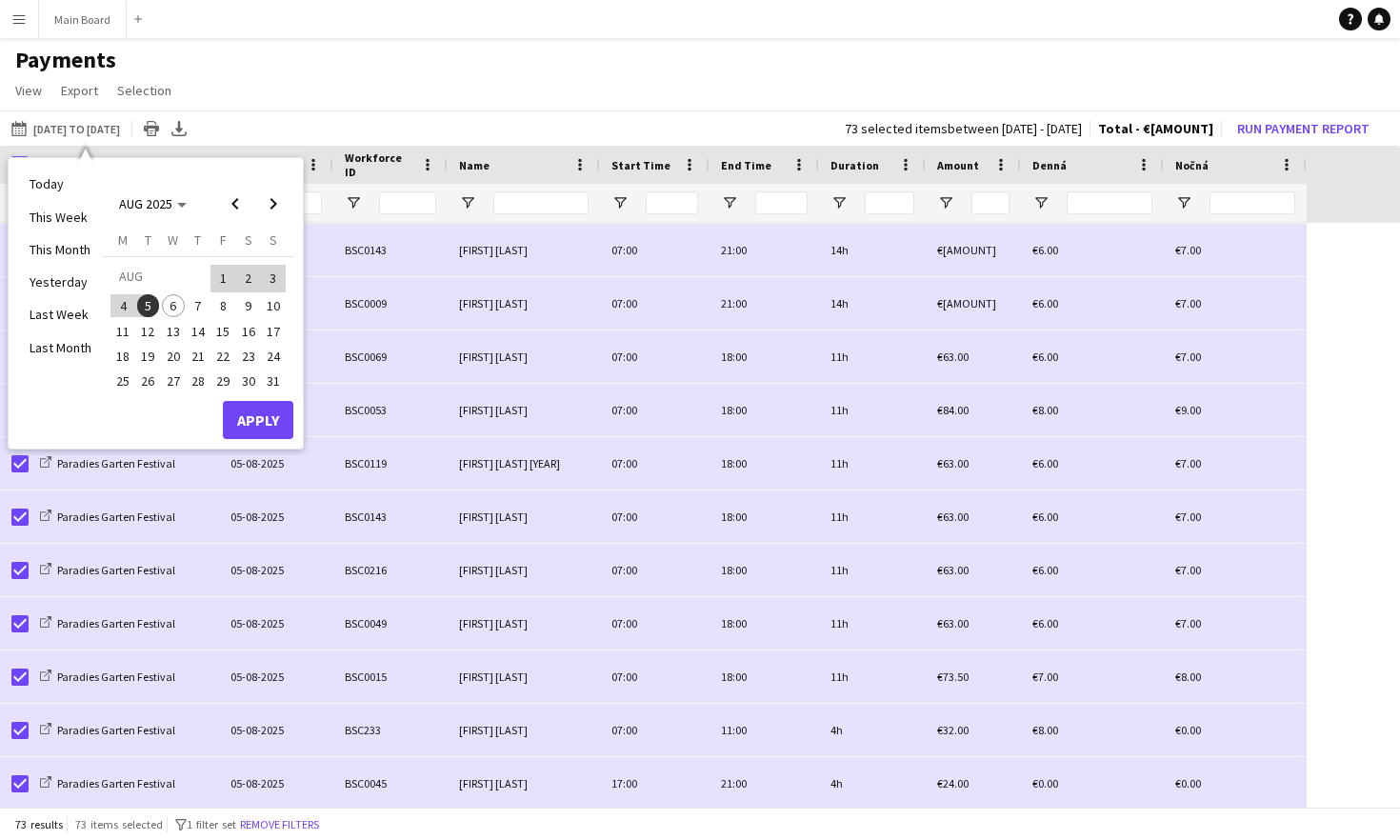 click on "6" at bounding box center (173, 306) 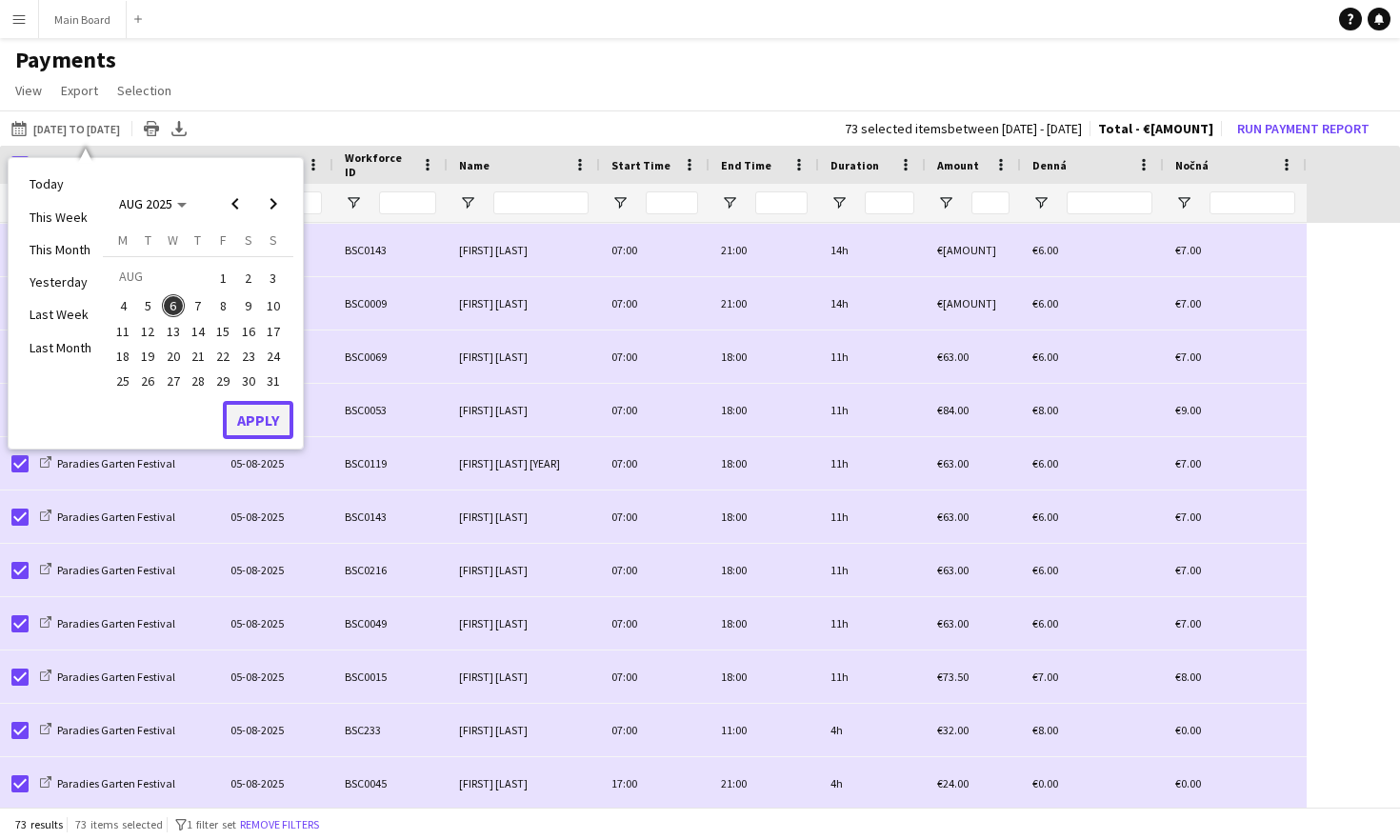 click on "Apply" at bounding box center (258, 420) 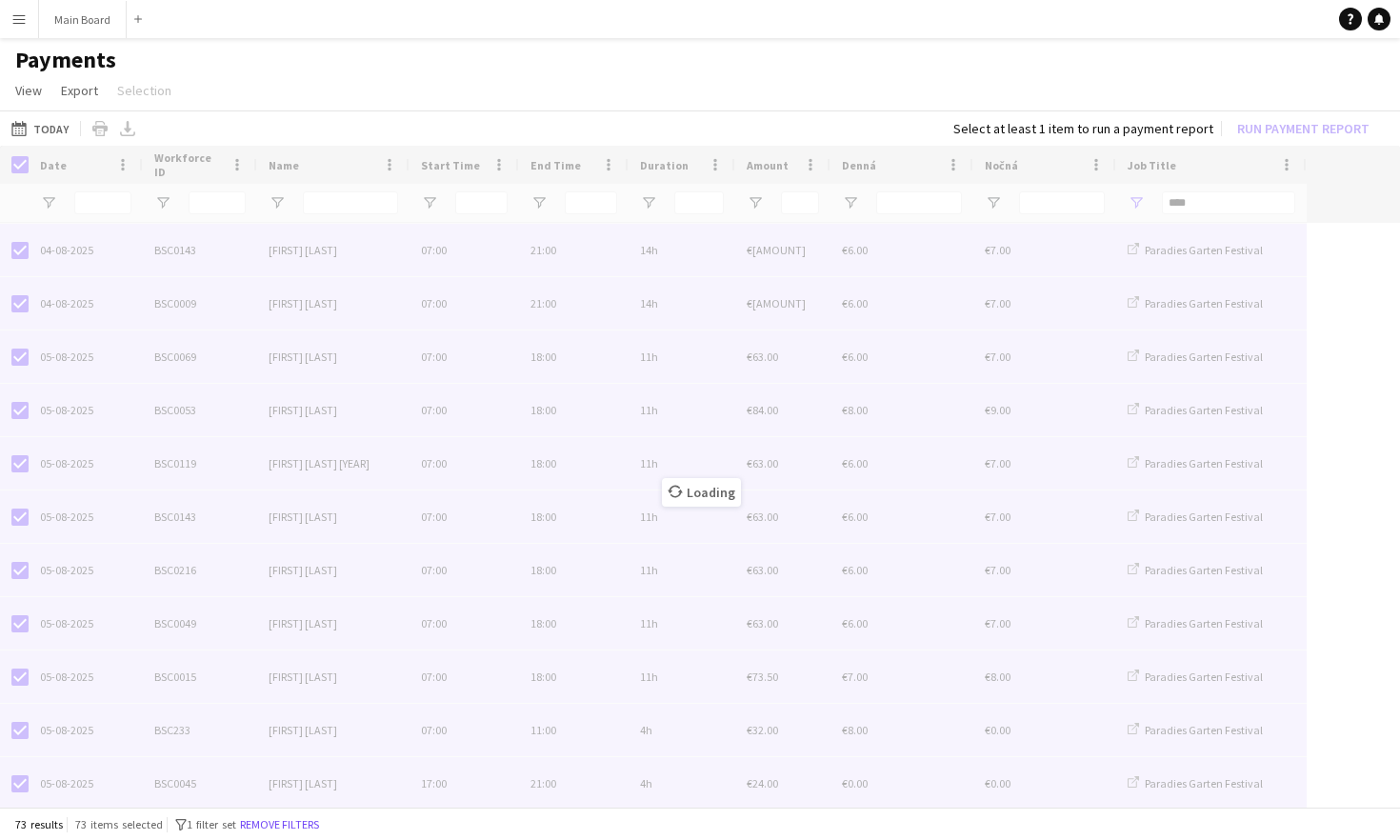 scroll, scrollTop: 0, scrollLeft: 0, axis: both 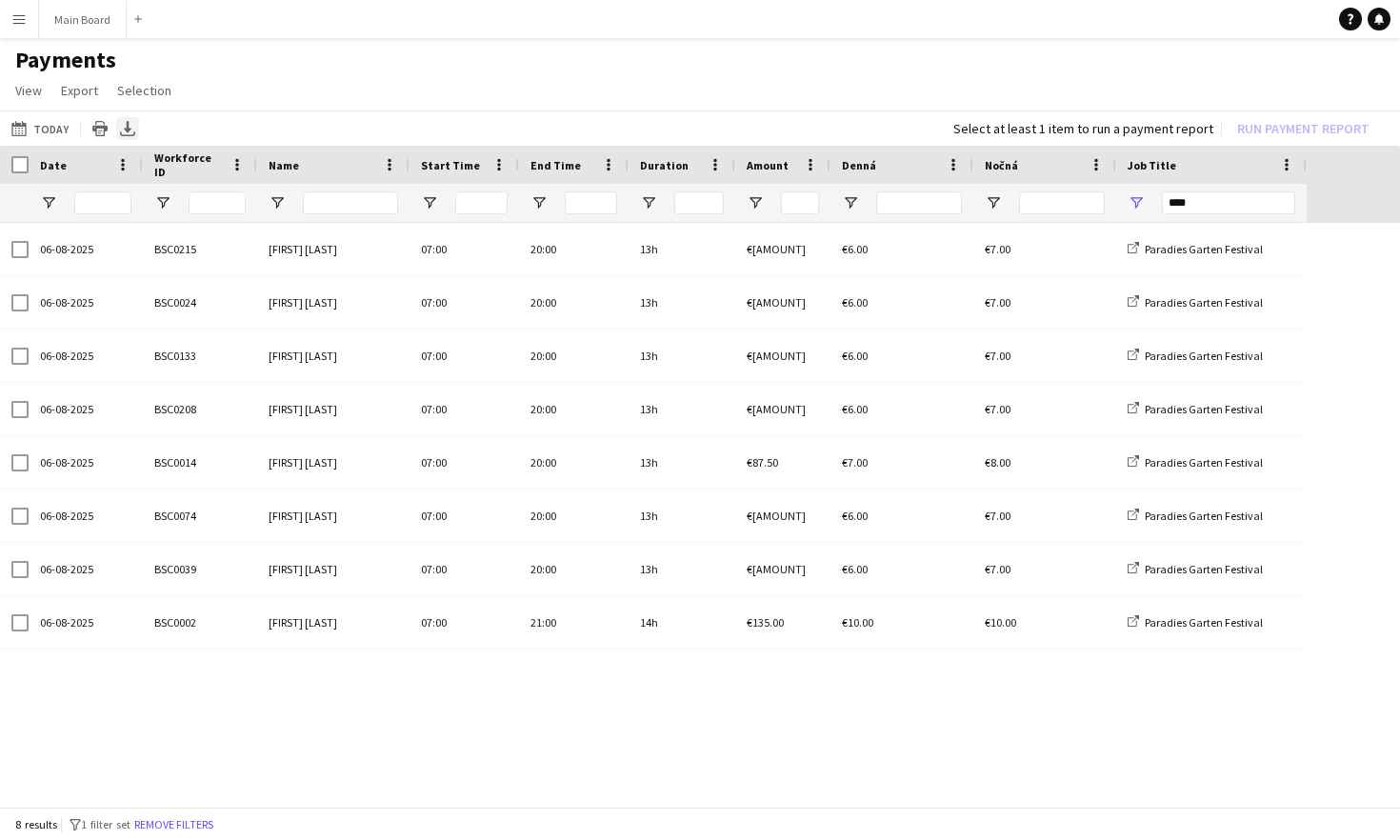 click on "Export XLSX" 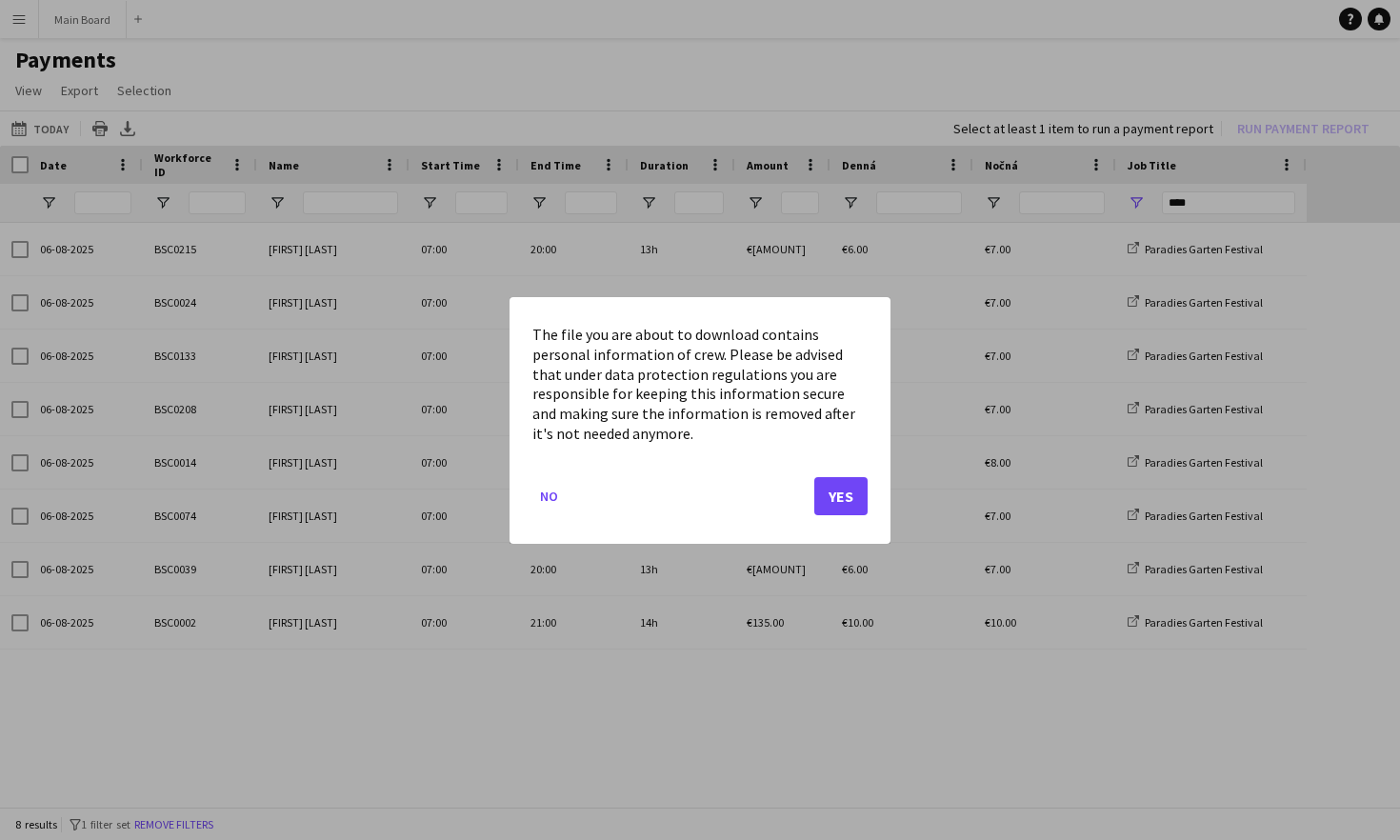 click at bounding box center (700, 420) 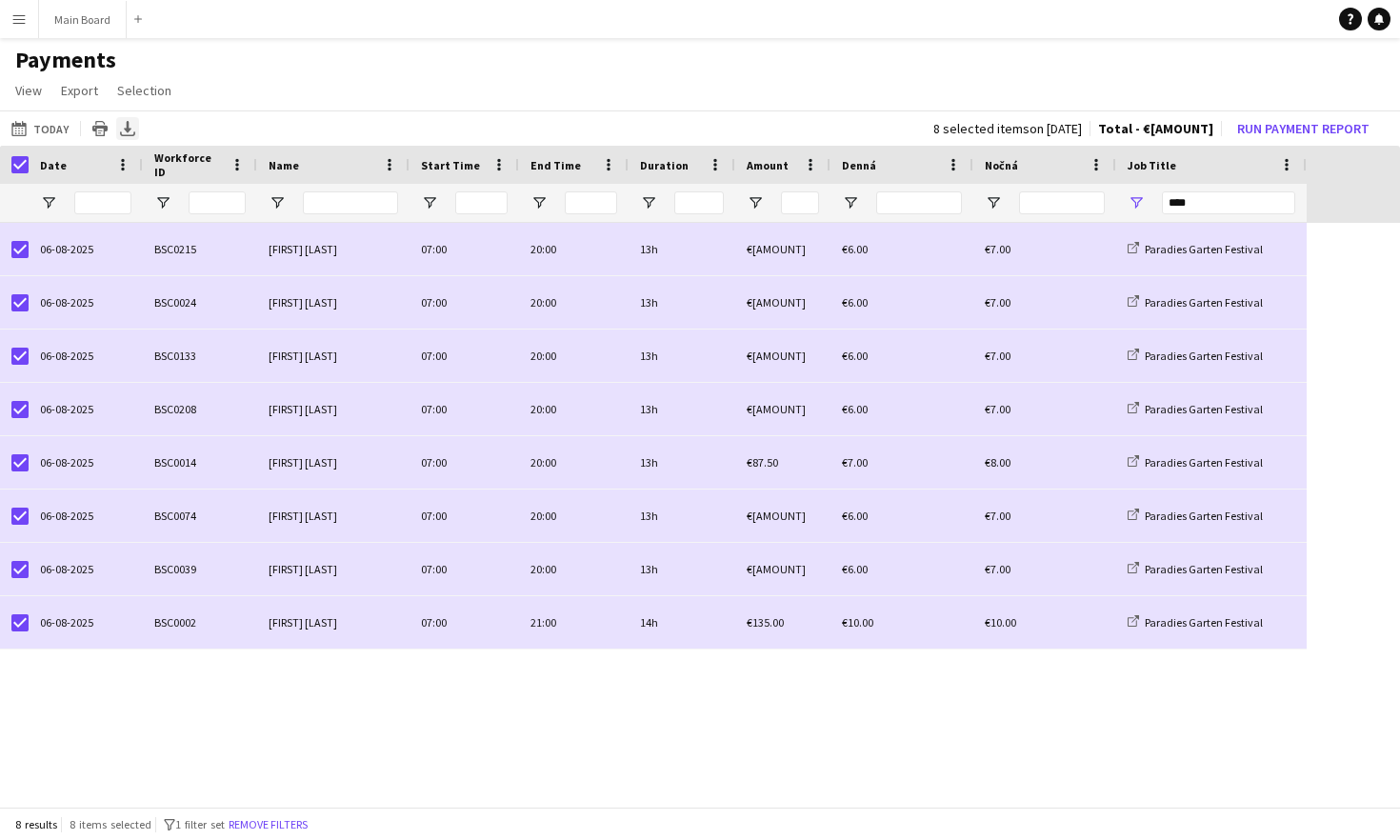 click on "Export XLSX" 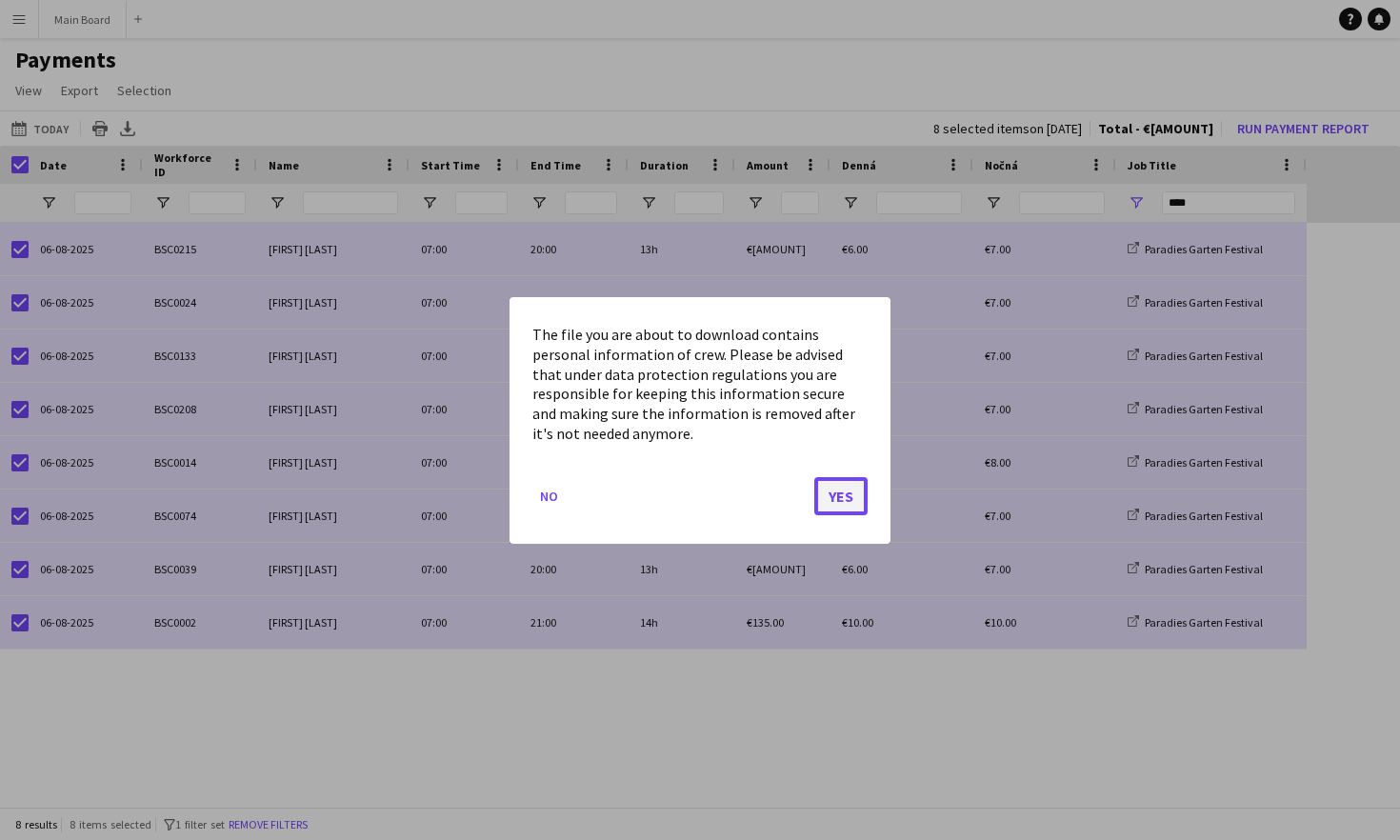 click on "Yes" 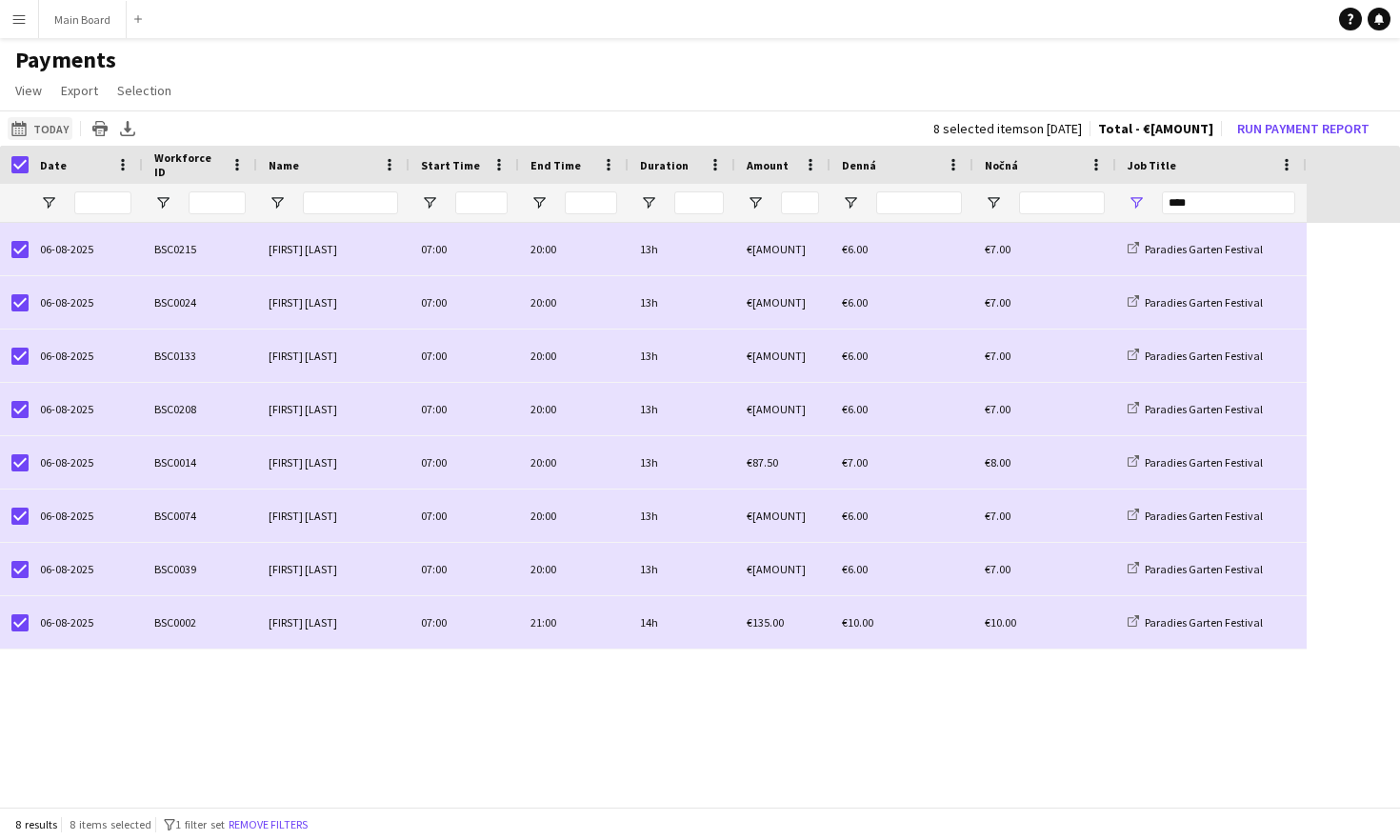 click on "[DATE] to [DATE]
Today" 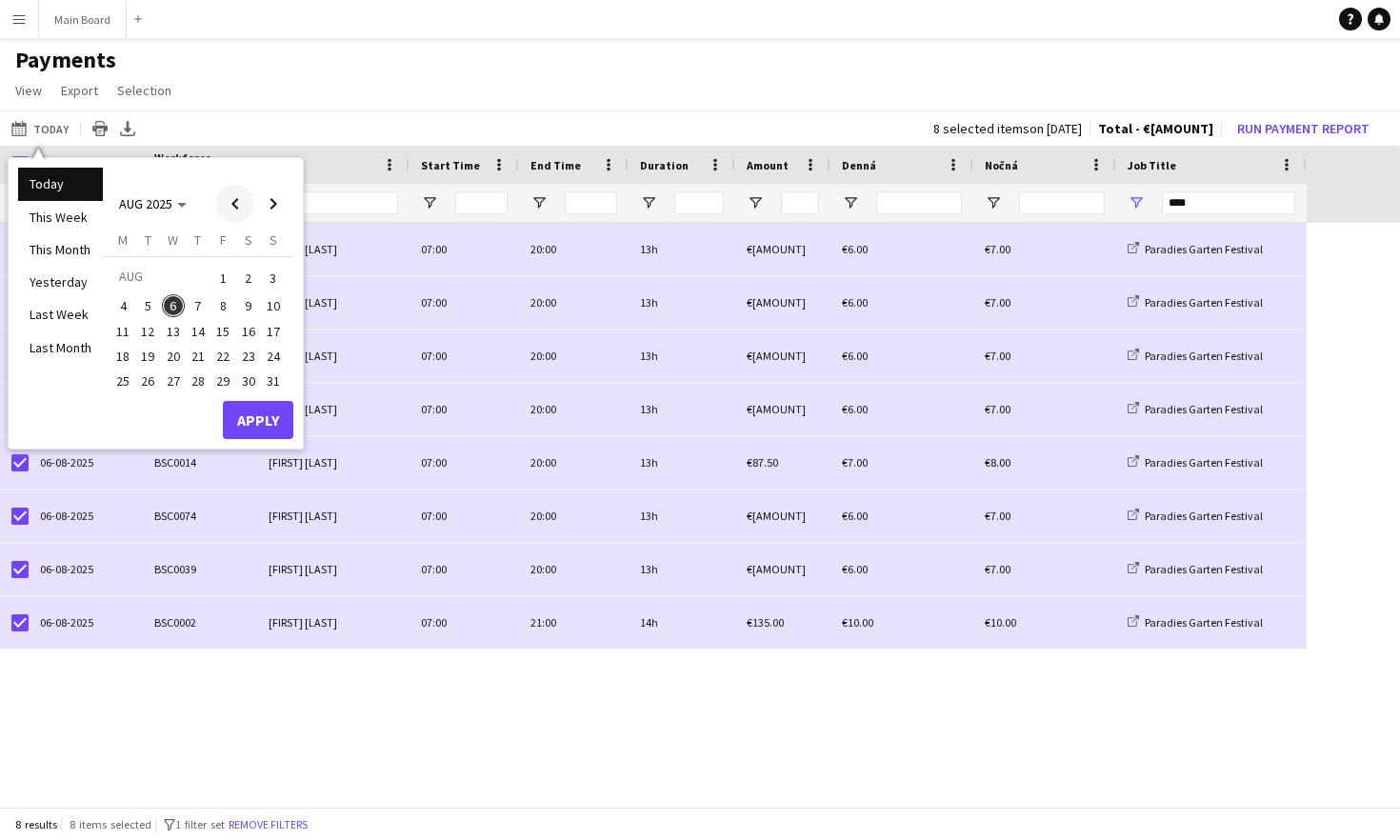 click at bounding box center [235, 204] 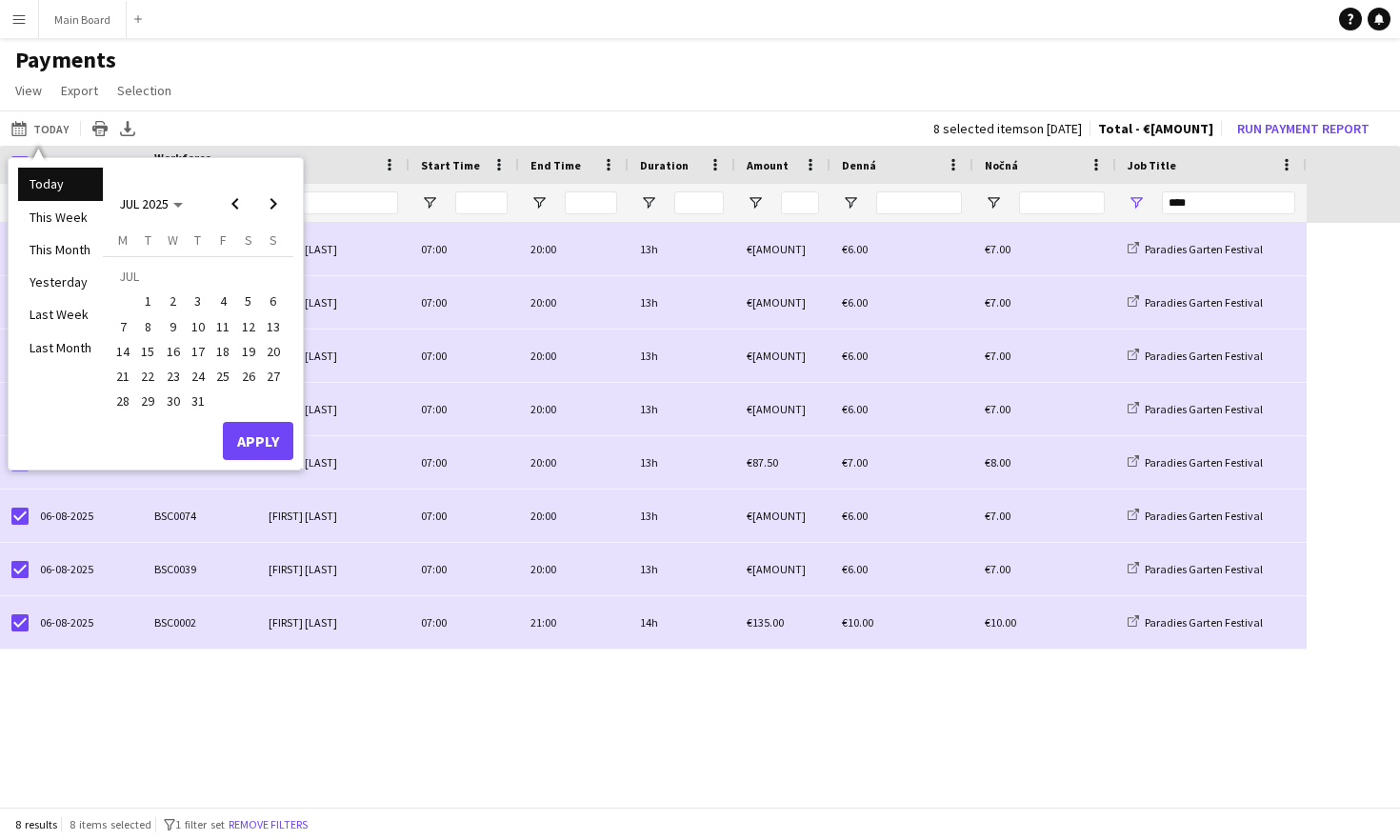 click on "1" at bounding box center (149, 301) 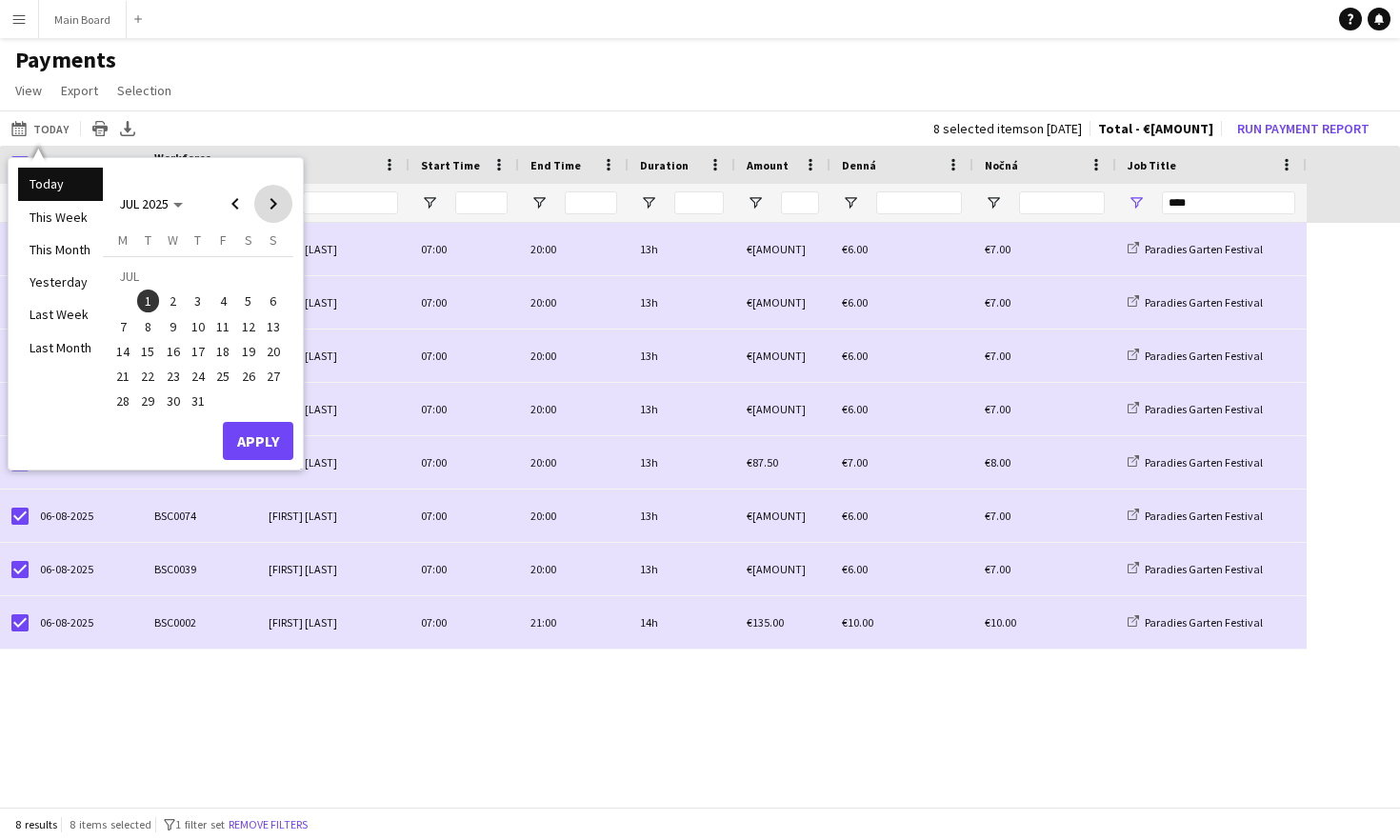 click at bounding box center (273, 204) 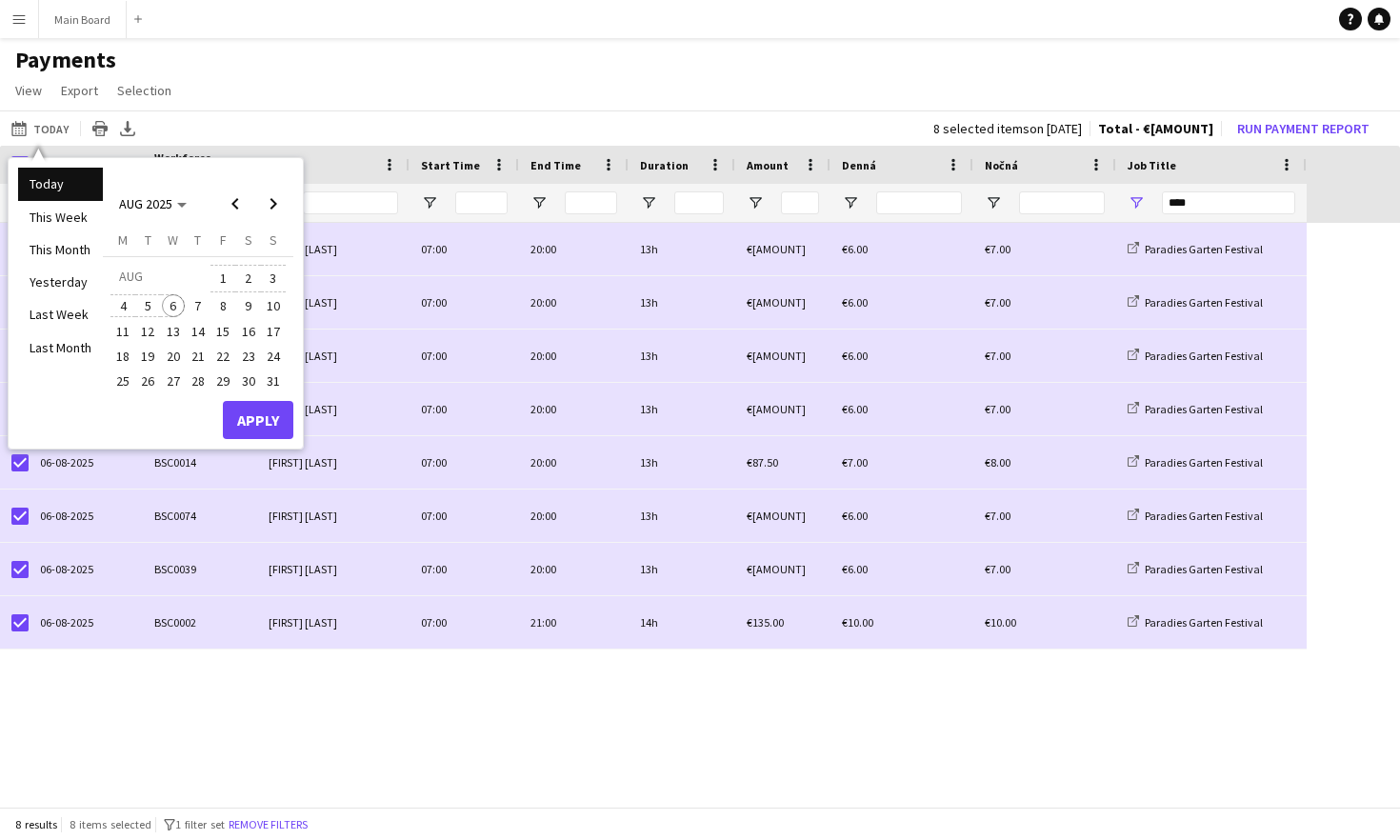 click on "6" at bounding box center (173, 306) 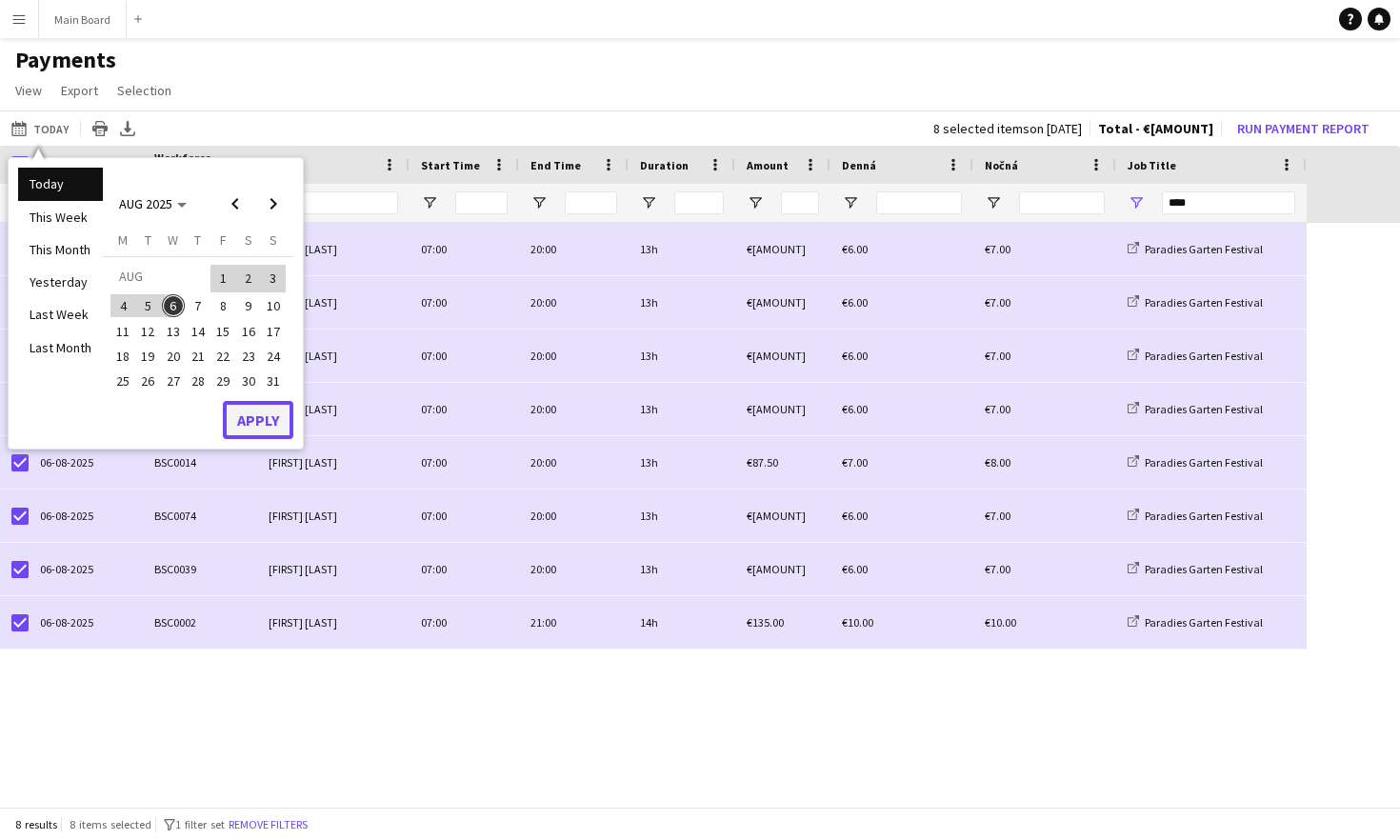 click on "Apply" at bounding box center [258, 420] 